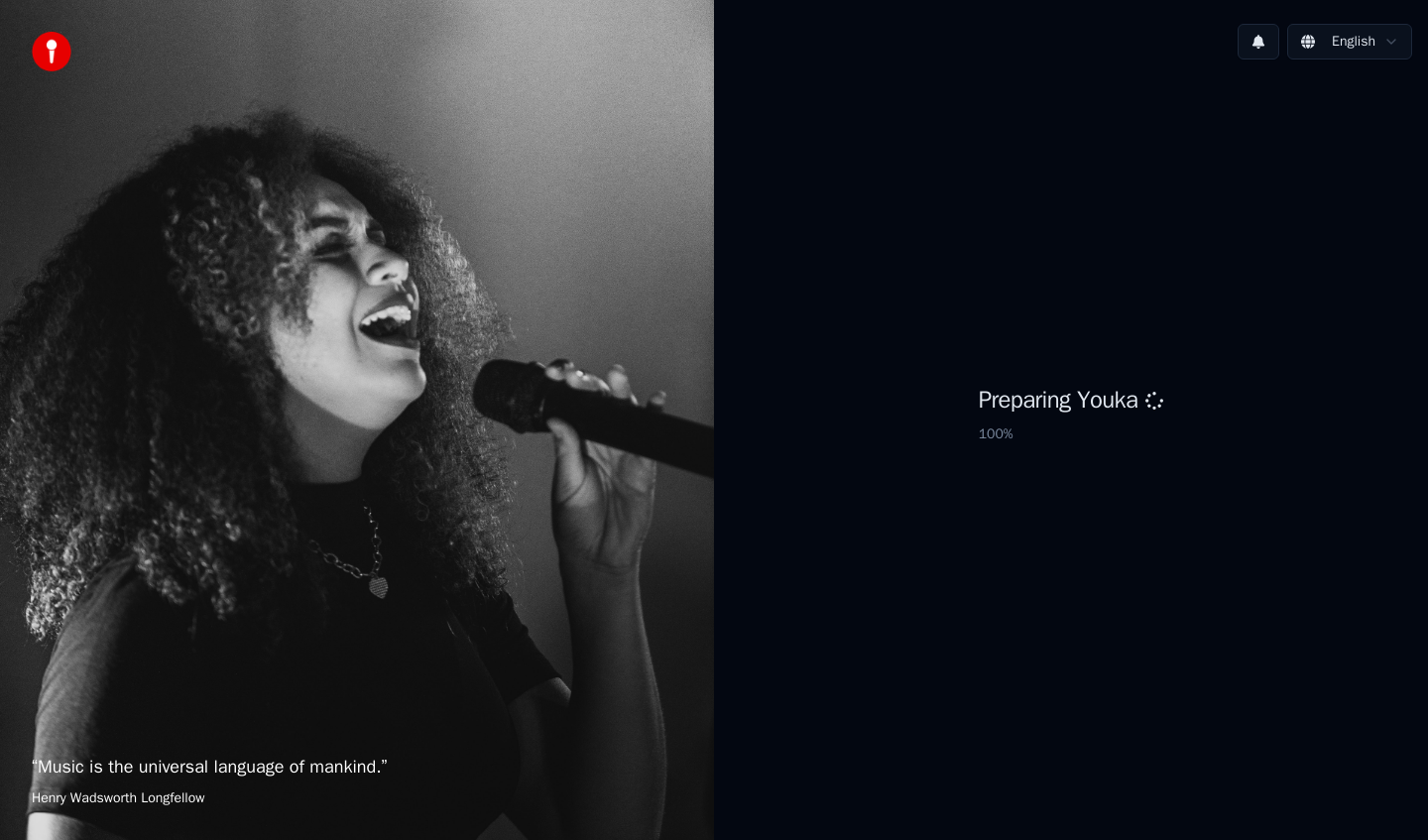 scroll, scrollTop: 0, scrollLeft: 0, axis: both 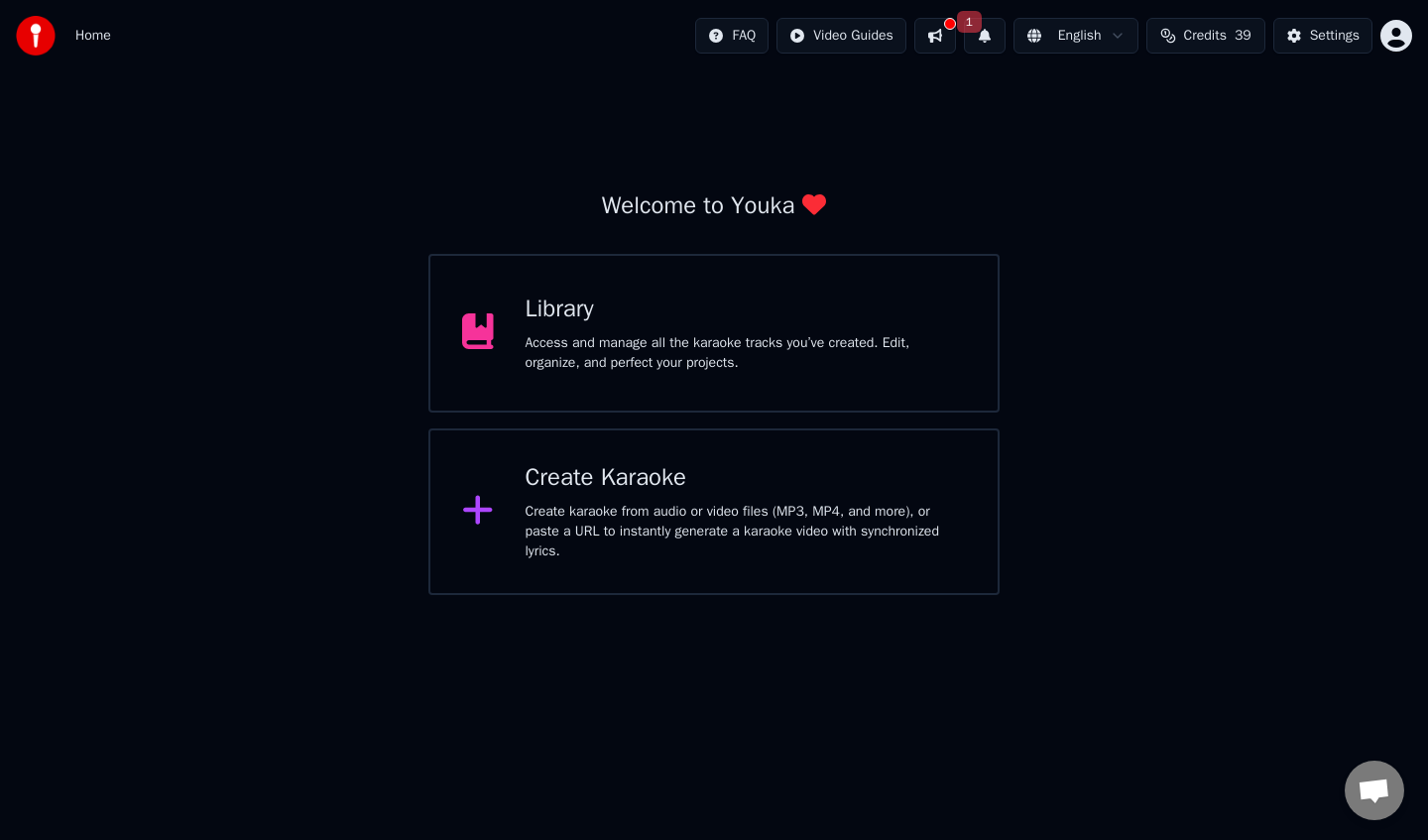 click at bounding box center [935, 36] 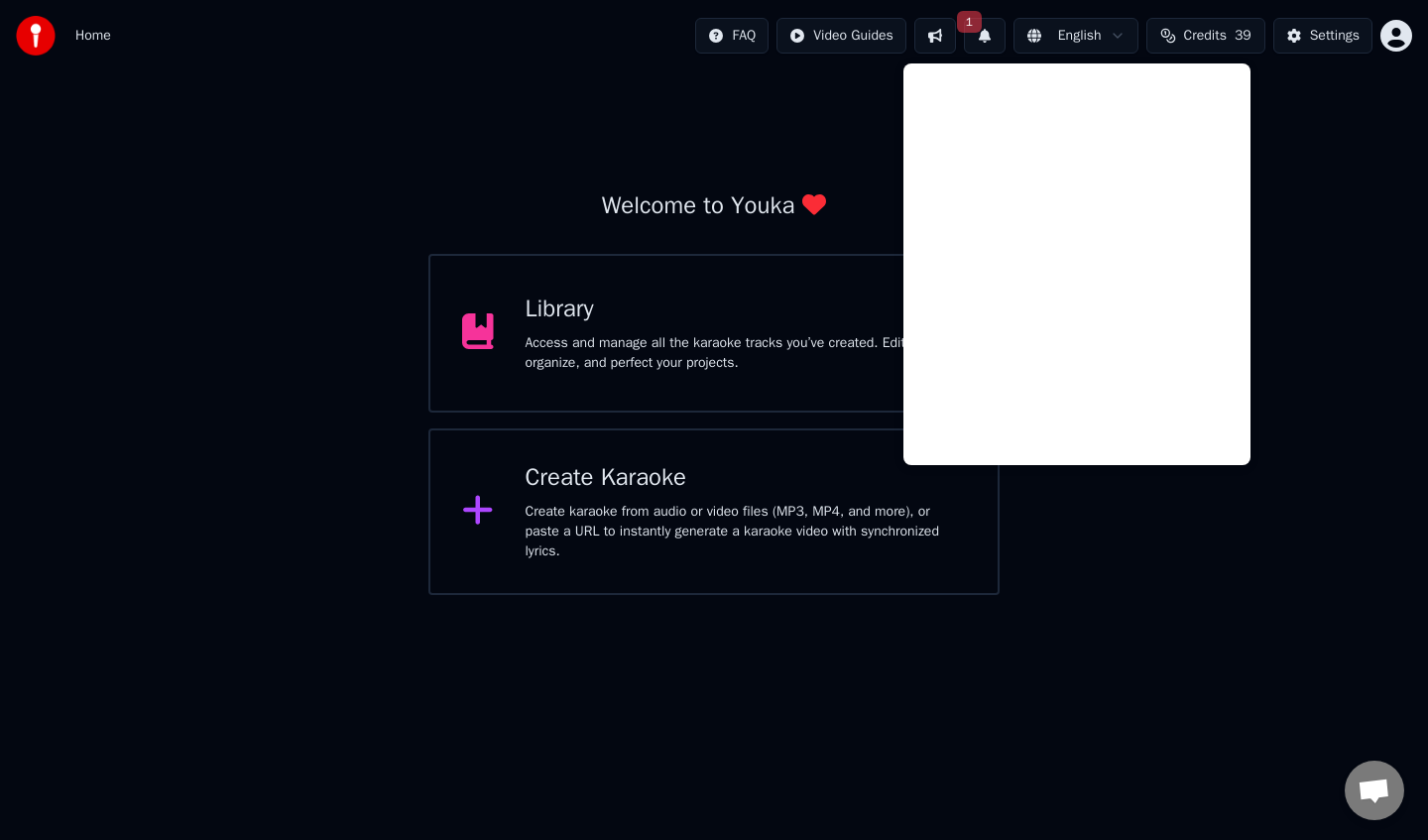 click at bounding box center (935, 36) 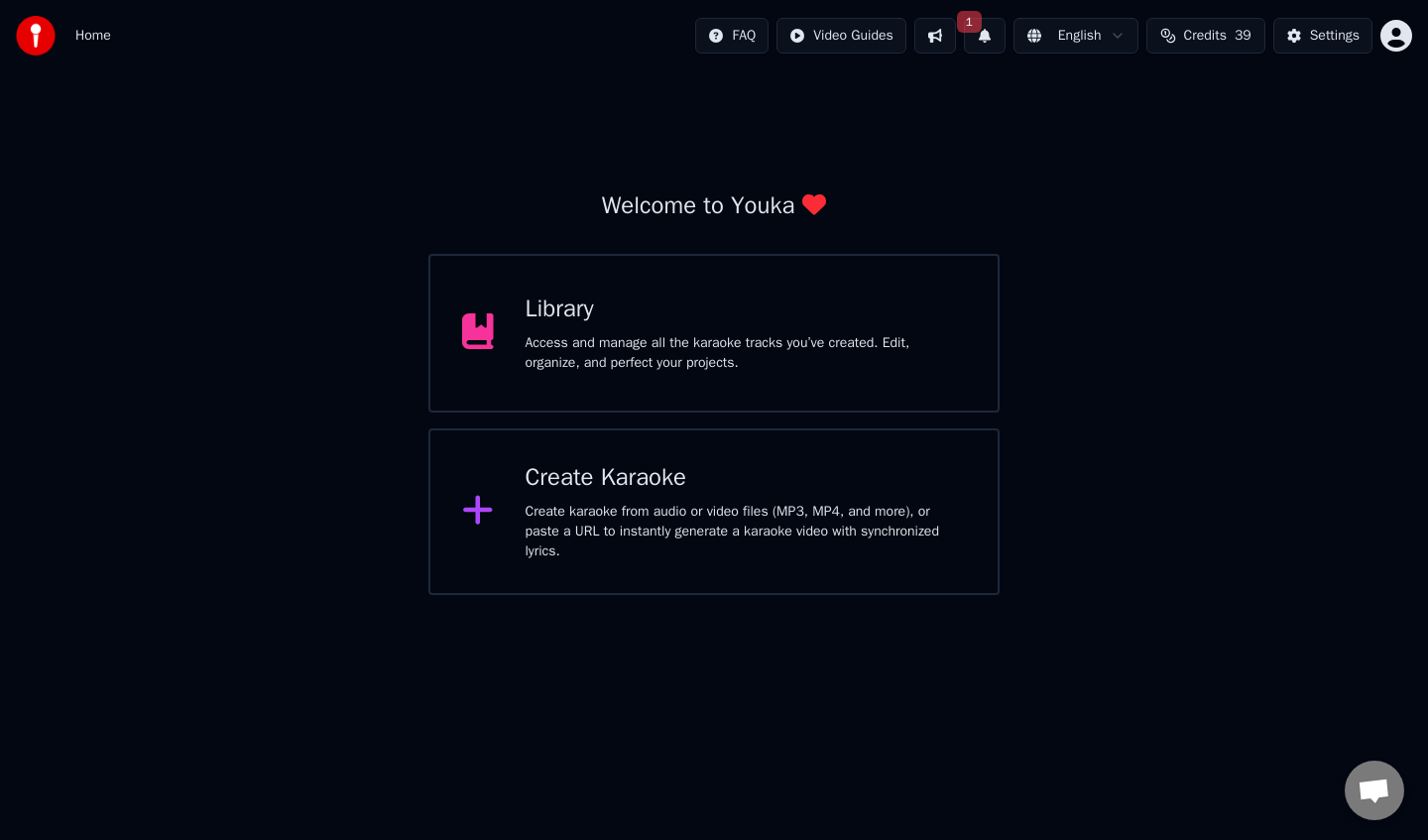 click on "1" at bounding box center [985, 36] 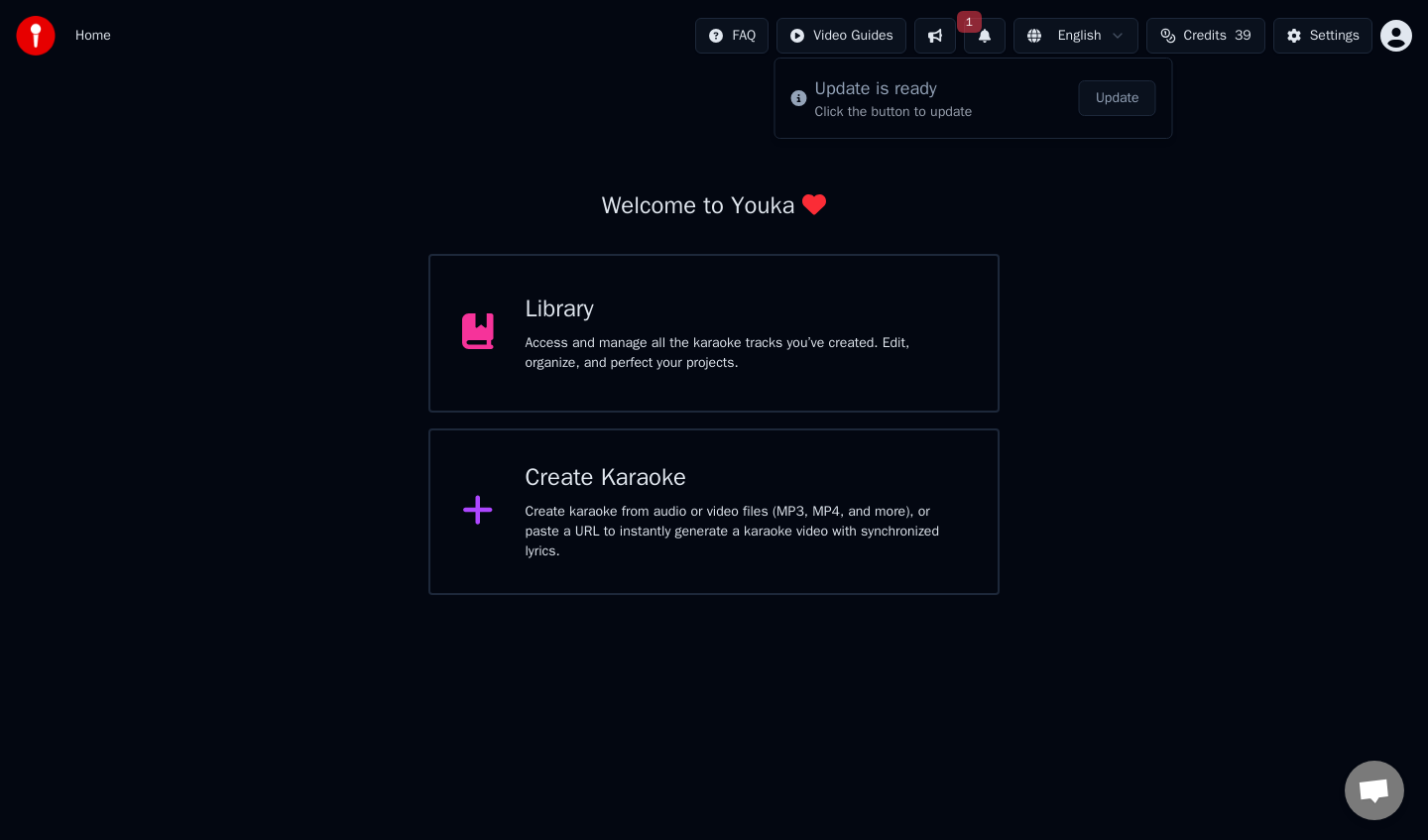 click on "Update" at bounding box center (1118, 98) 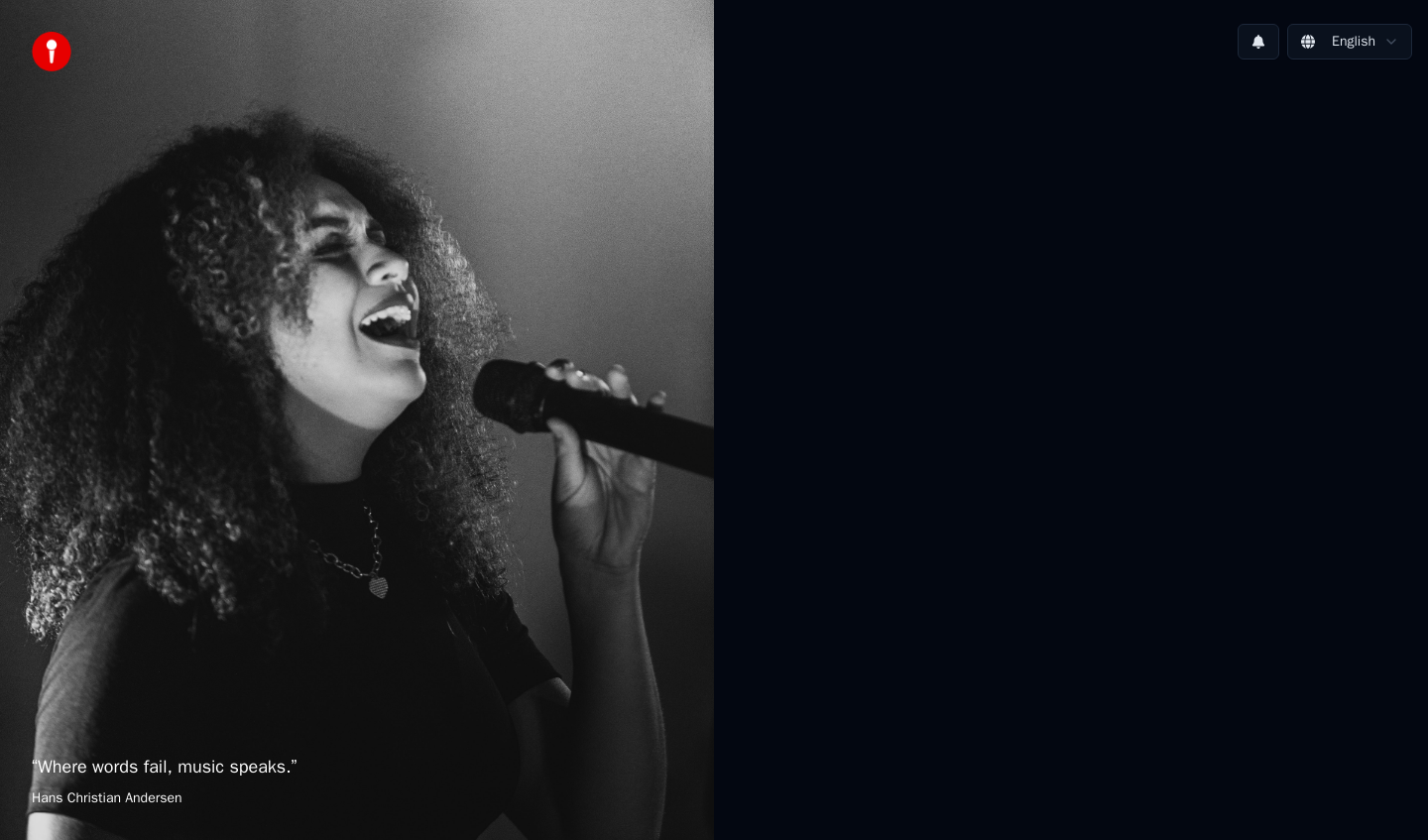 scroll, scrollTop: 0, scrollLeft: 0, axis: both 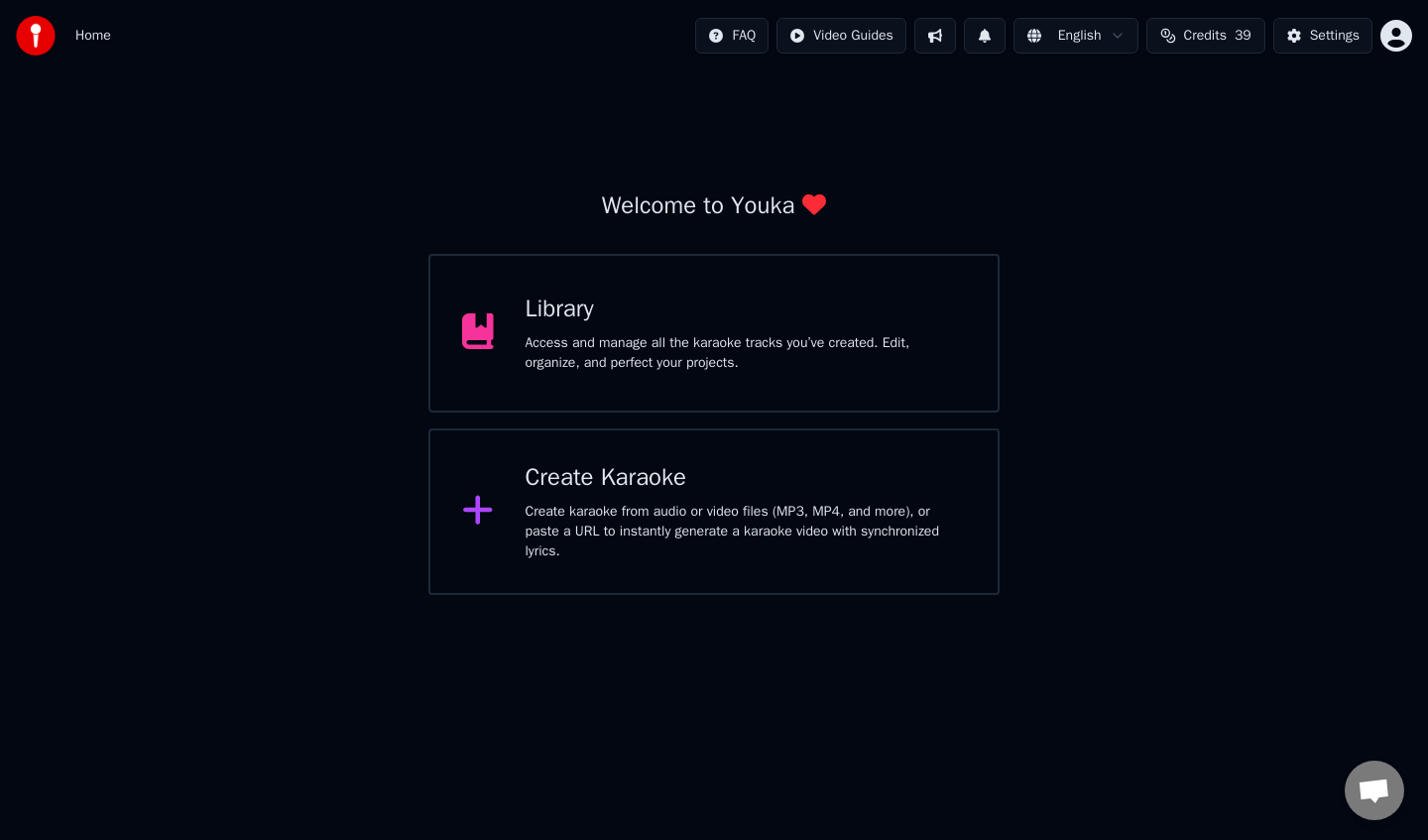 click on "Create karaoke from audio or video files (MP3, MP4, and more), or paste a URL to instantly generate a karaoke video with synchronized lyrics." at bounding box center [746, 532] 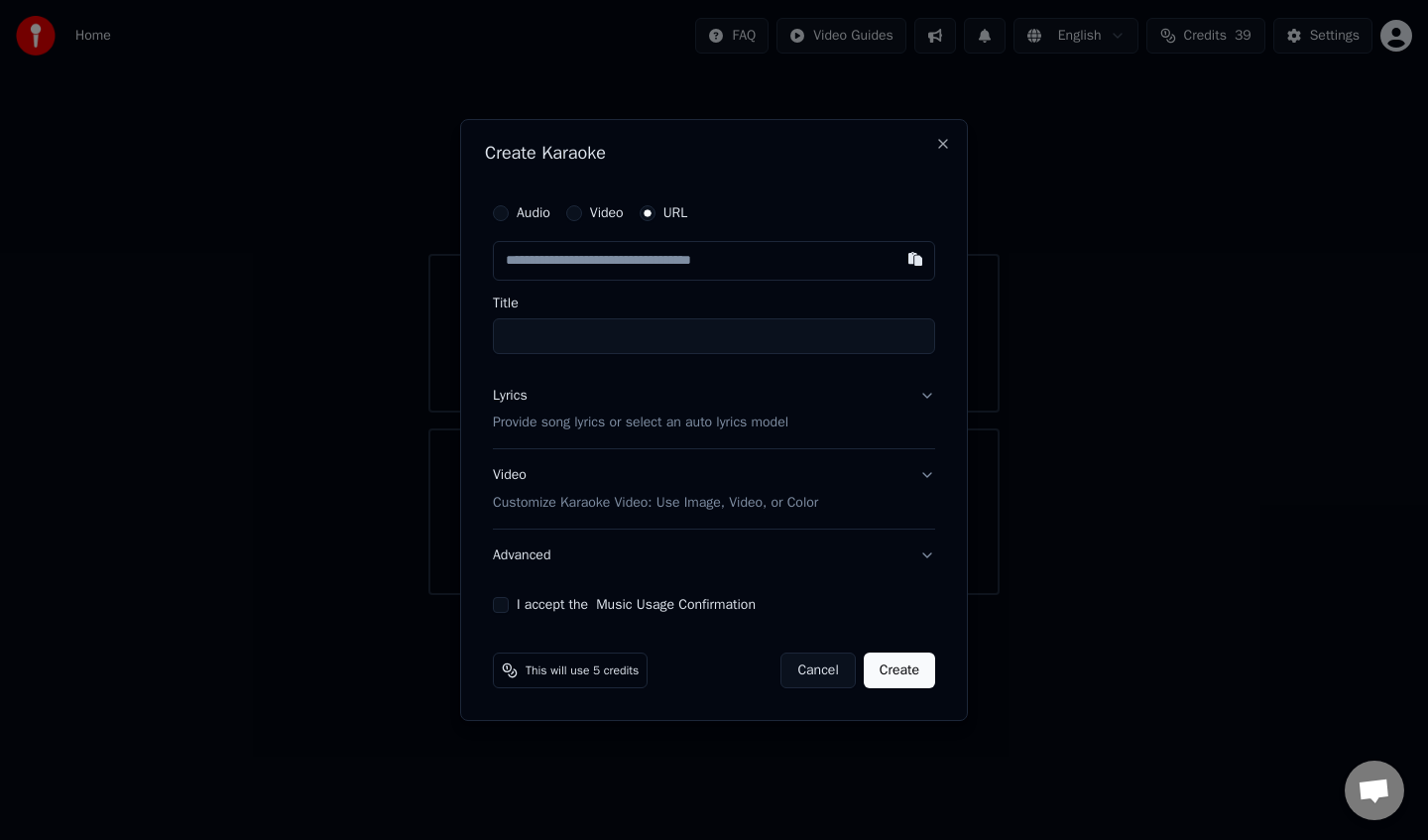 paste on "**********" 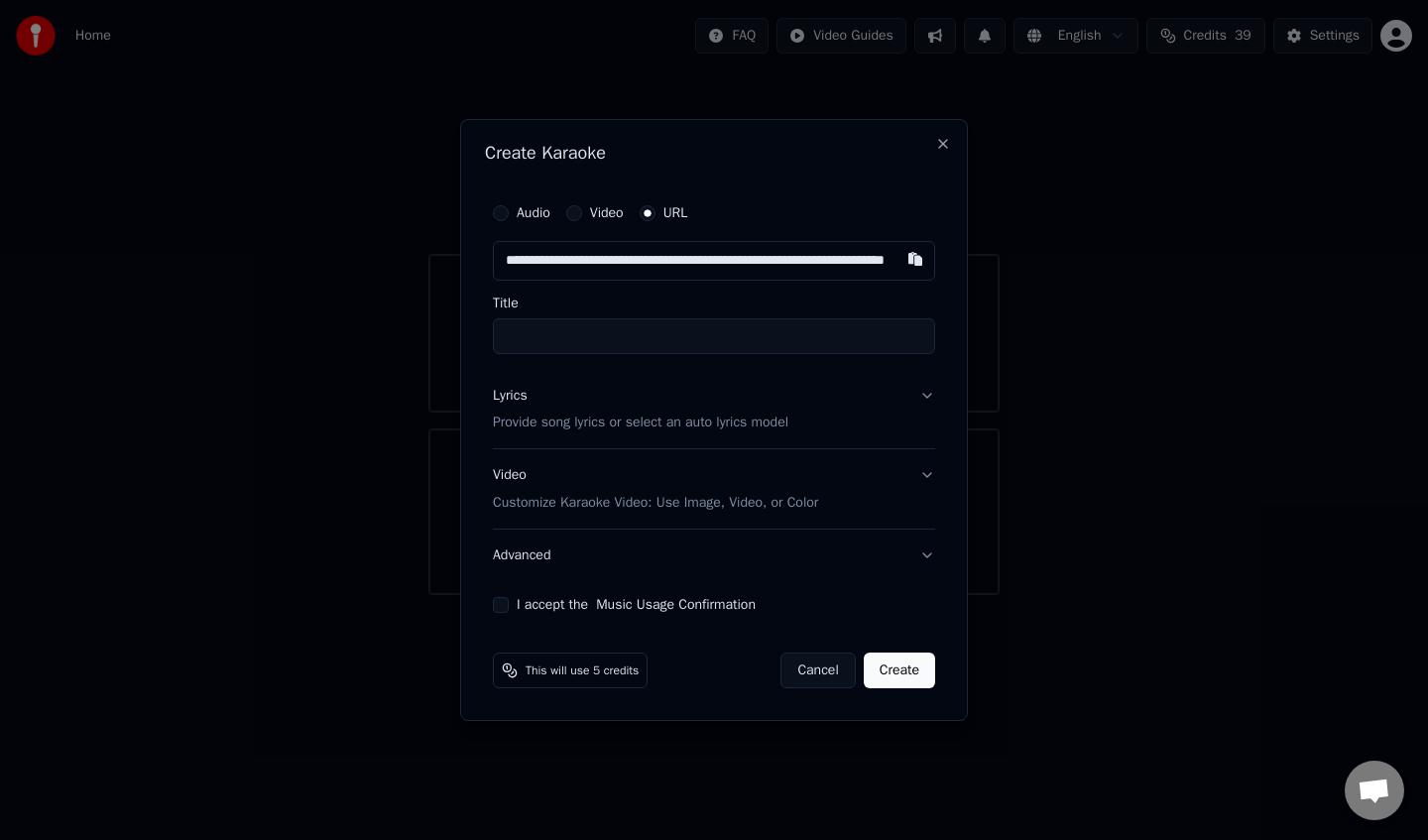 scroll, scrollTop: 0, scrollLeft: 145, axis: horizontal 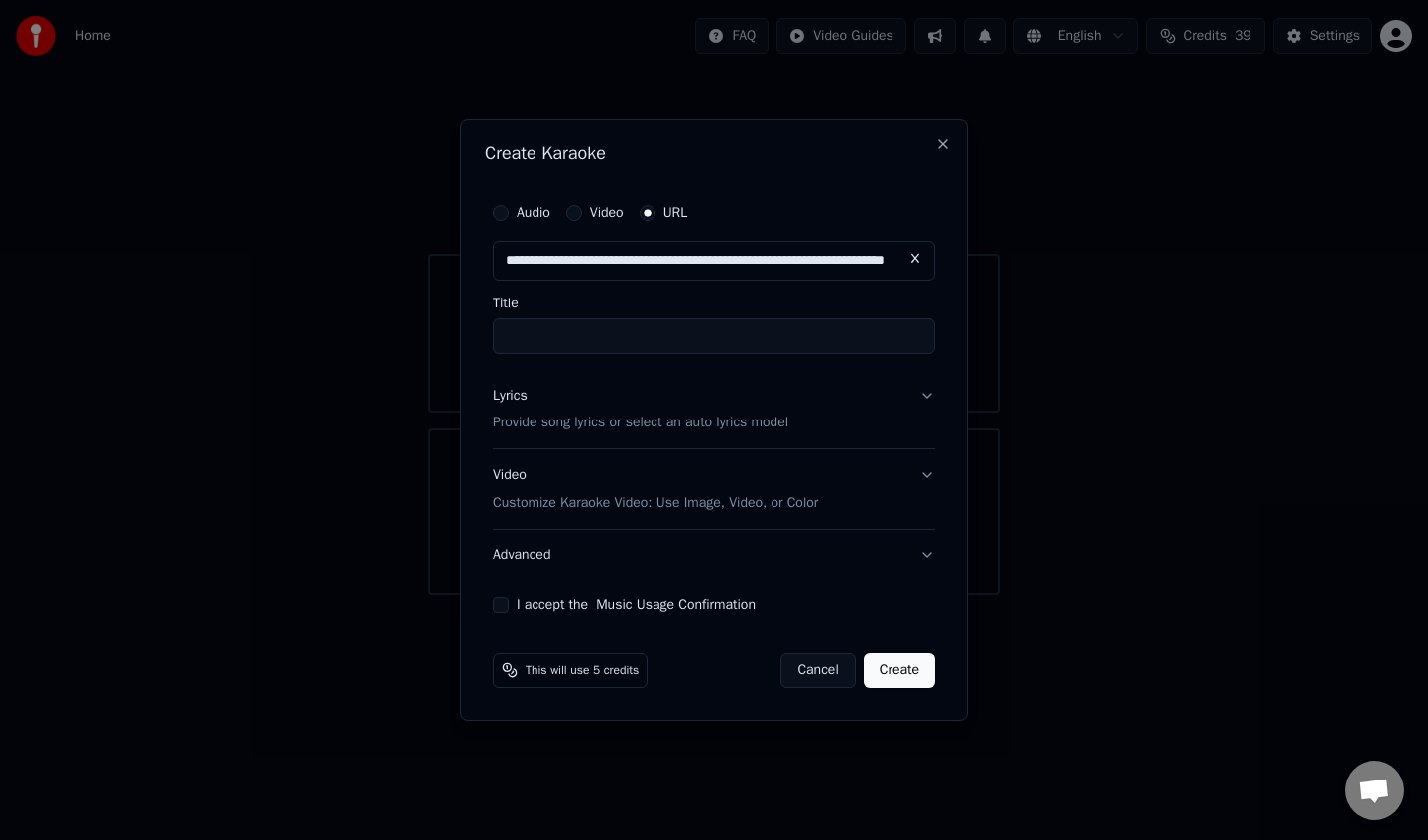type on "**********" 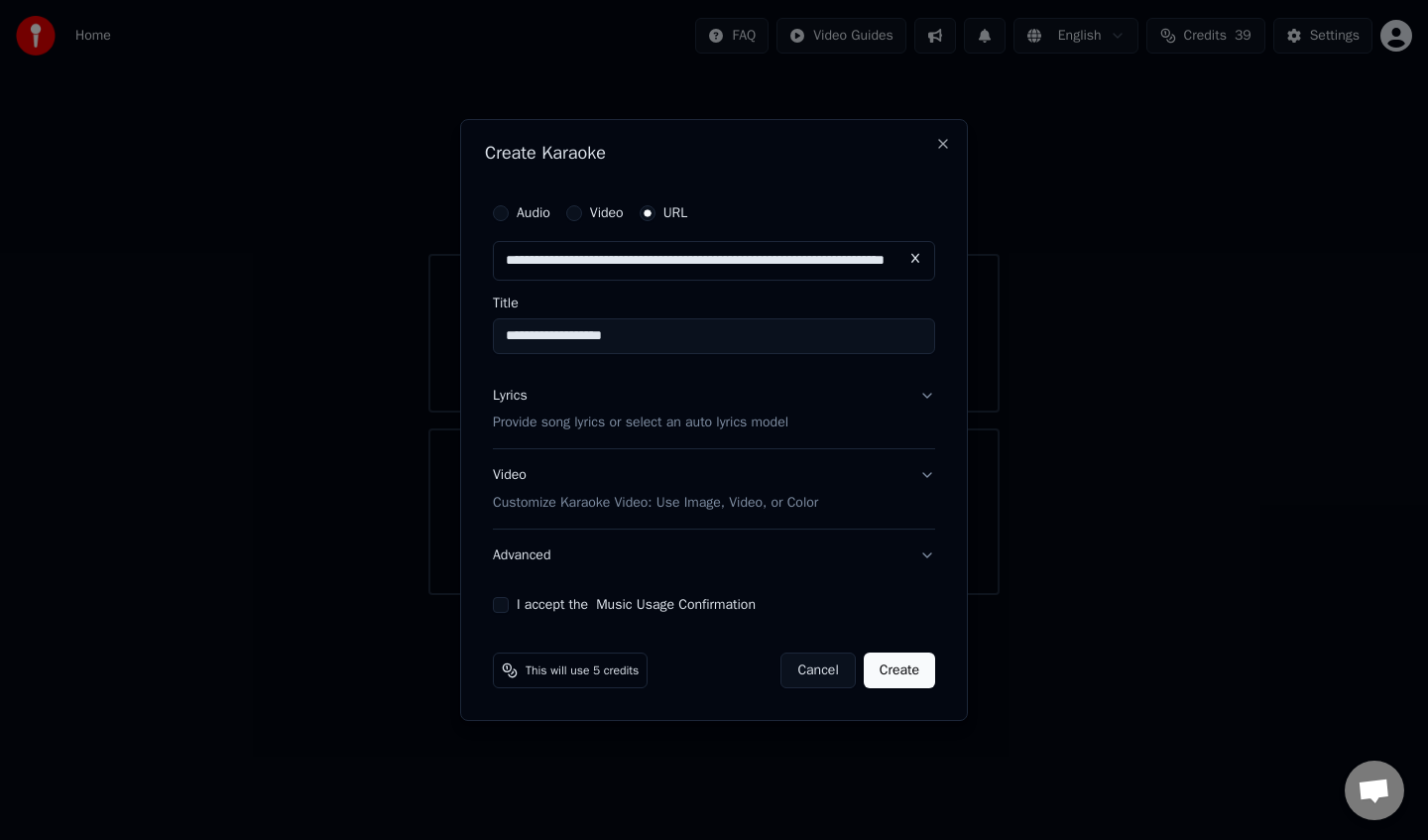 type on "**********" 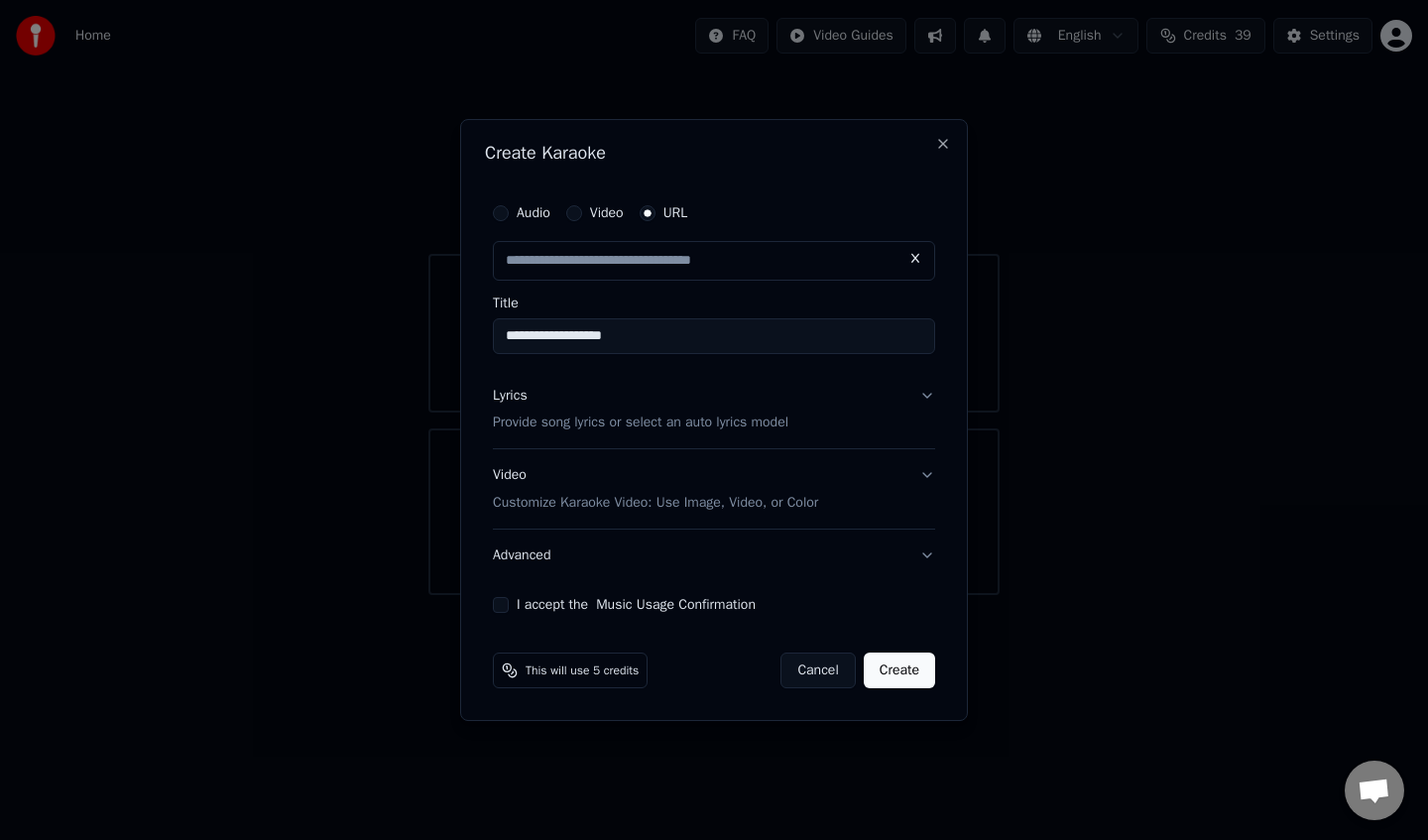 click on "Lyrics Provide song lyrics or select an auto lyrics model" at bounding box center (714, 410) 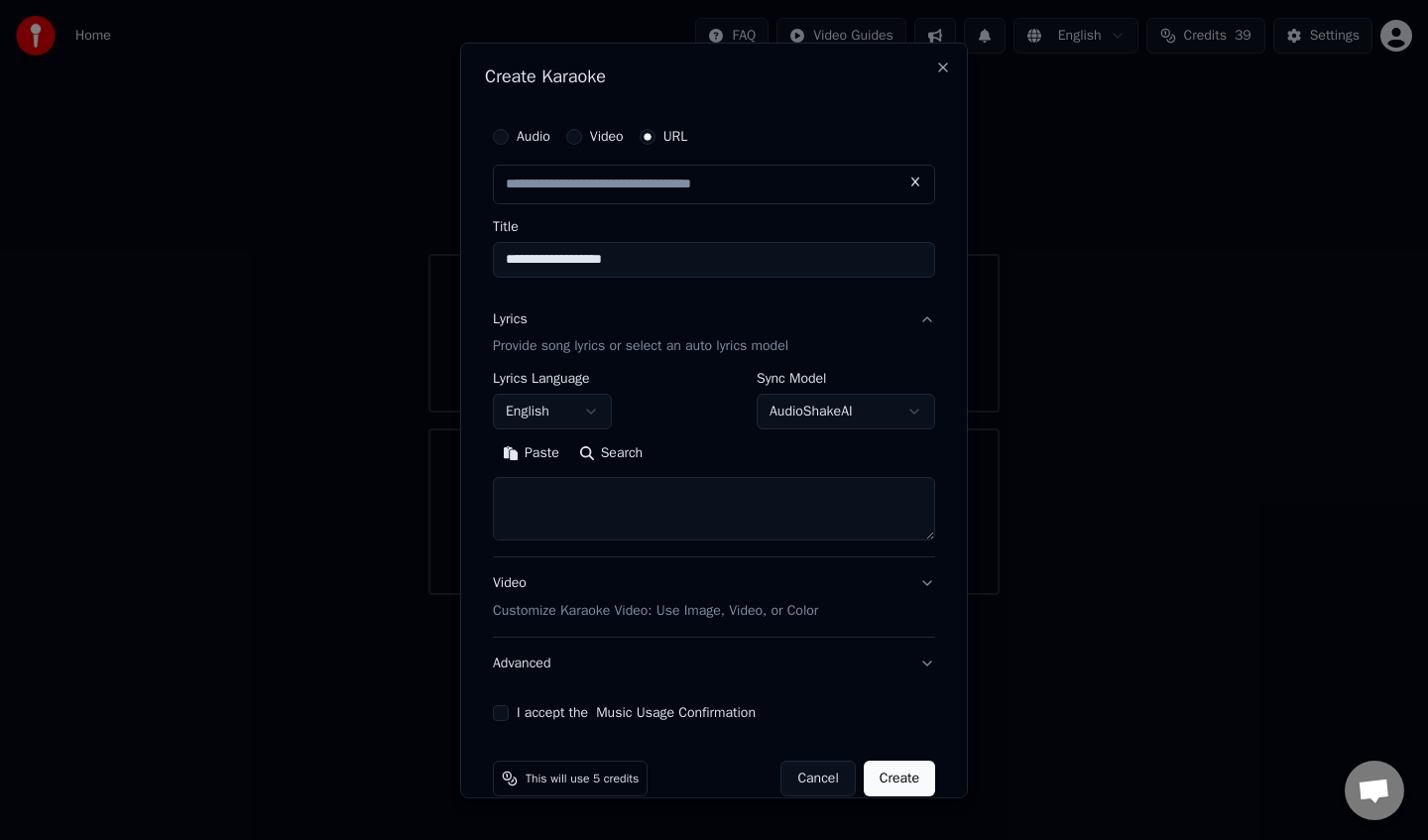 type on "**********" 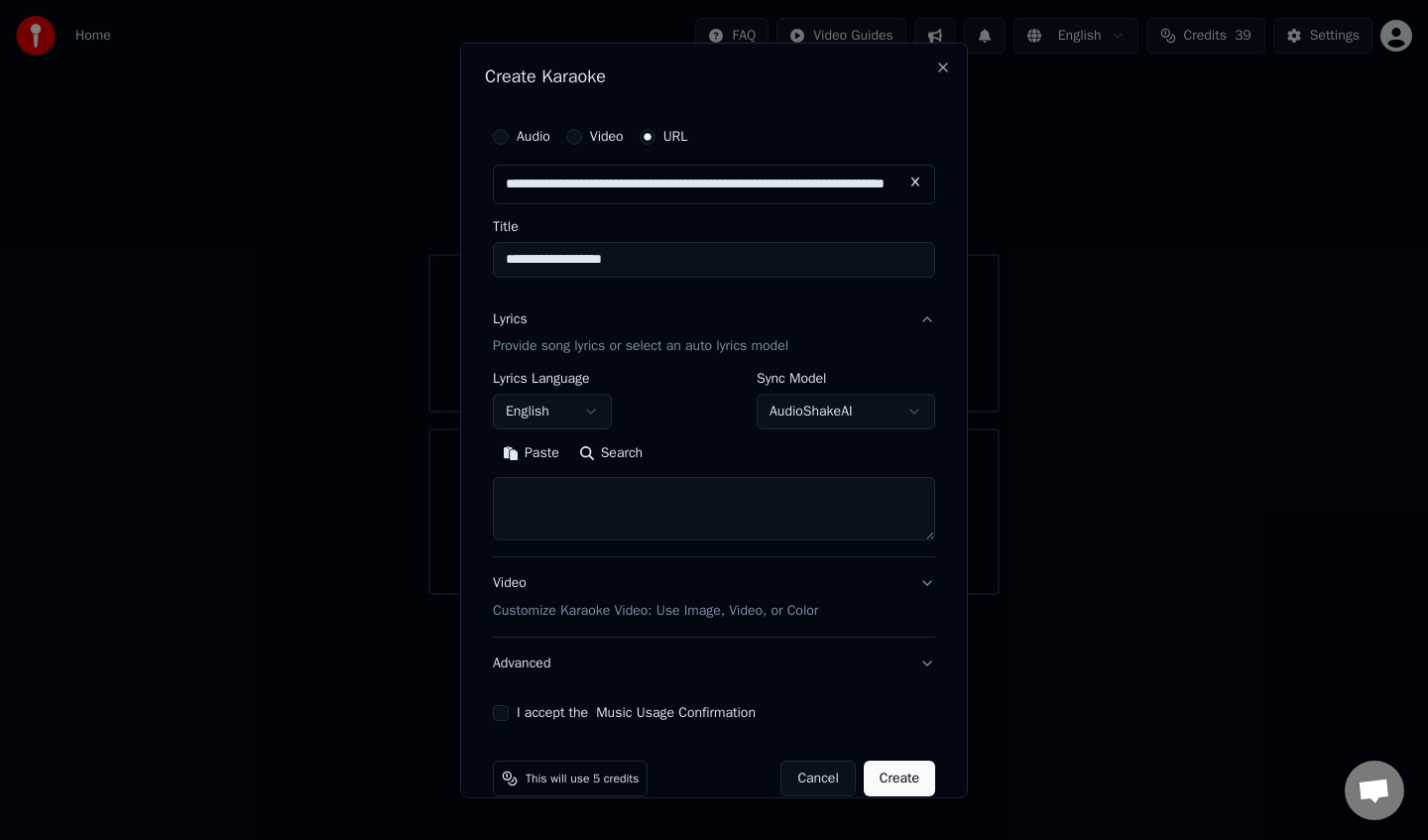 scroll, scrollTop: 0, scrollLeft: 0, axis: both 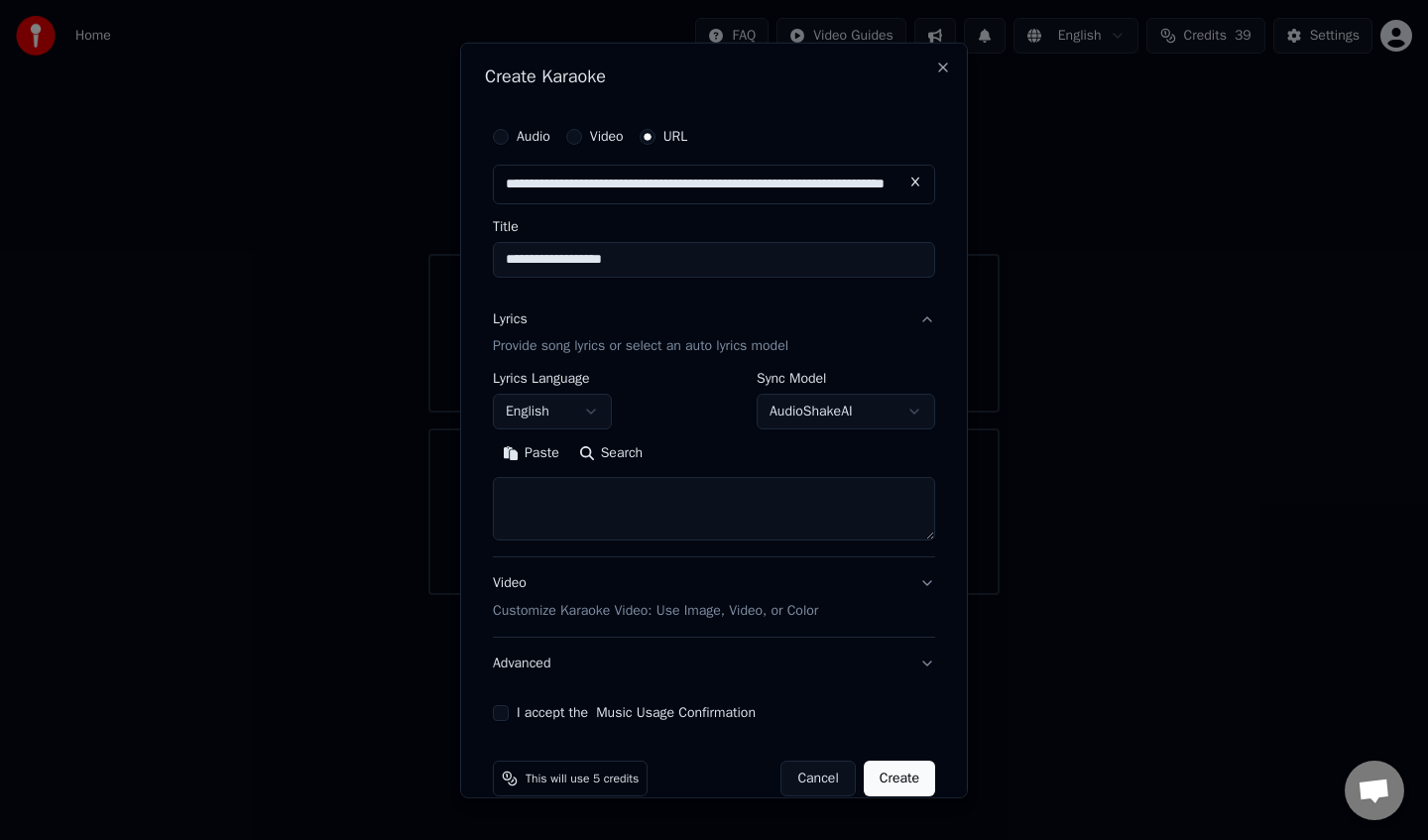 click on "**********" at bounding box center [714, 298] 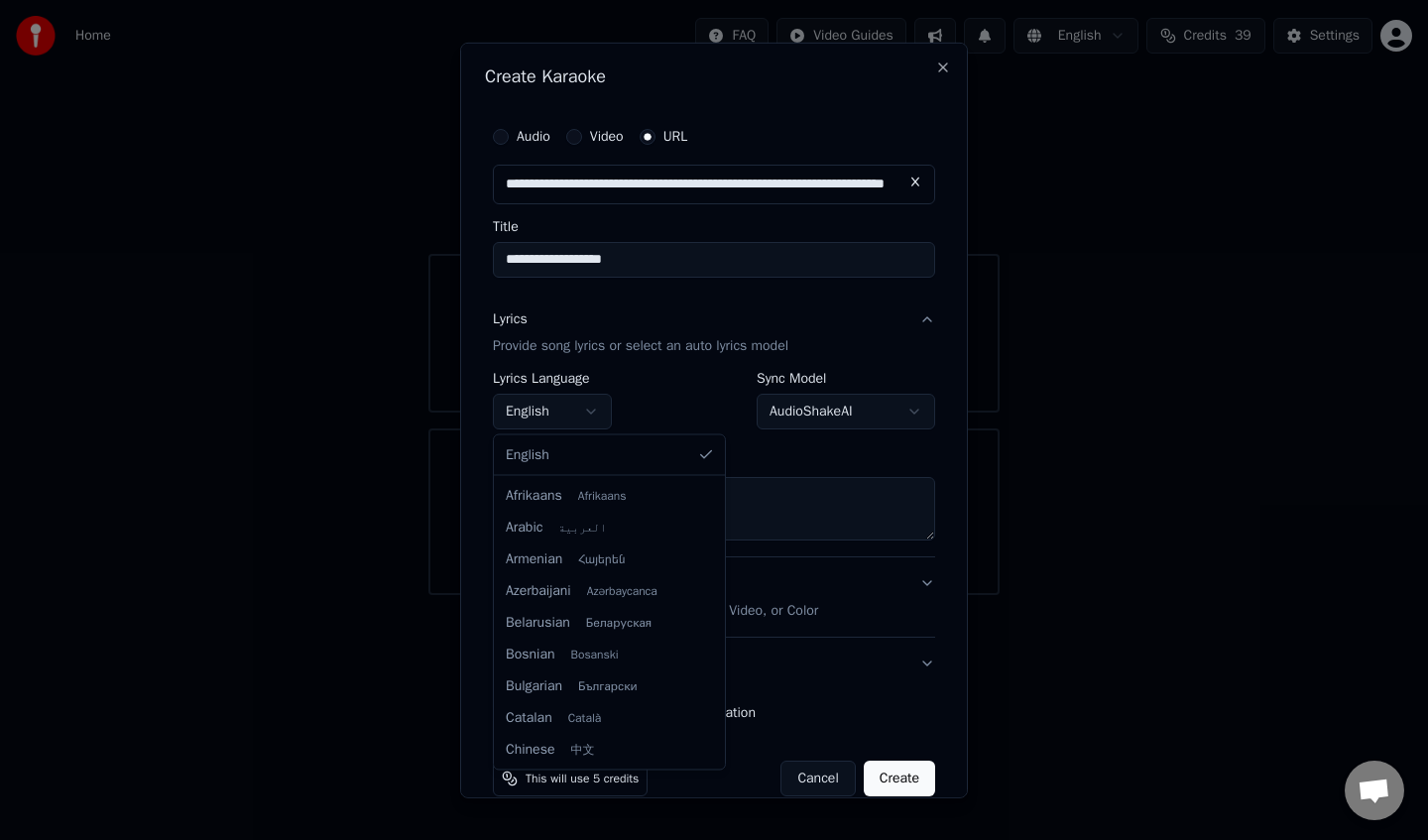 scroll, scrollTop: 32, scrollLeft: 0, axis: vertical 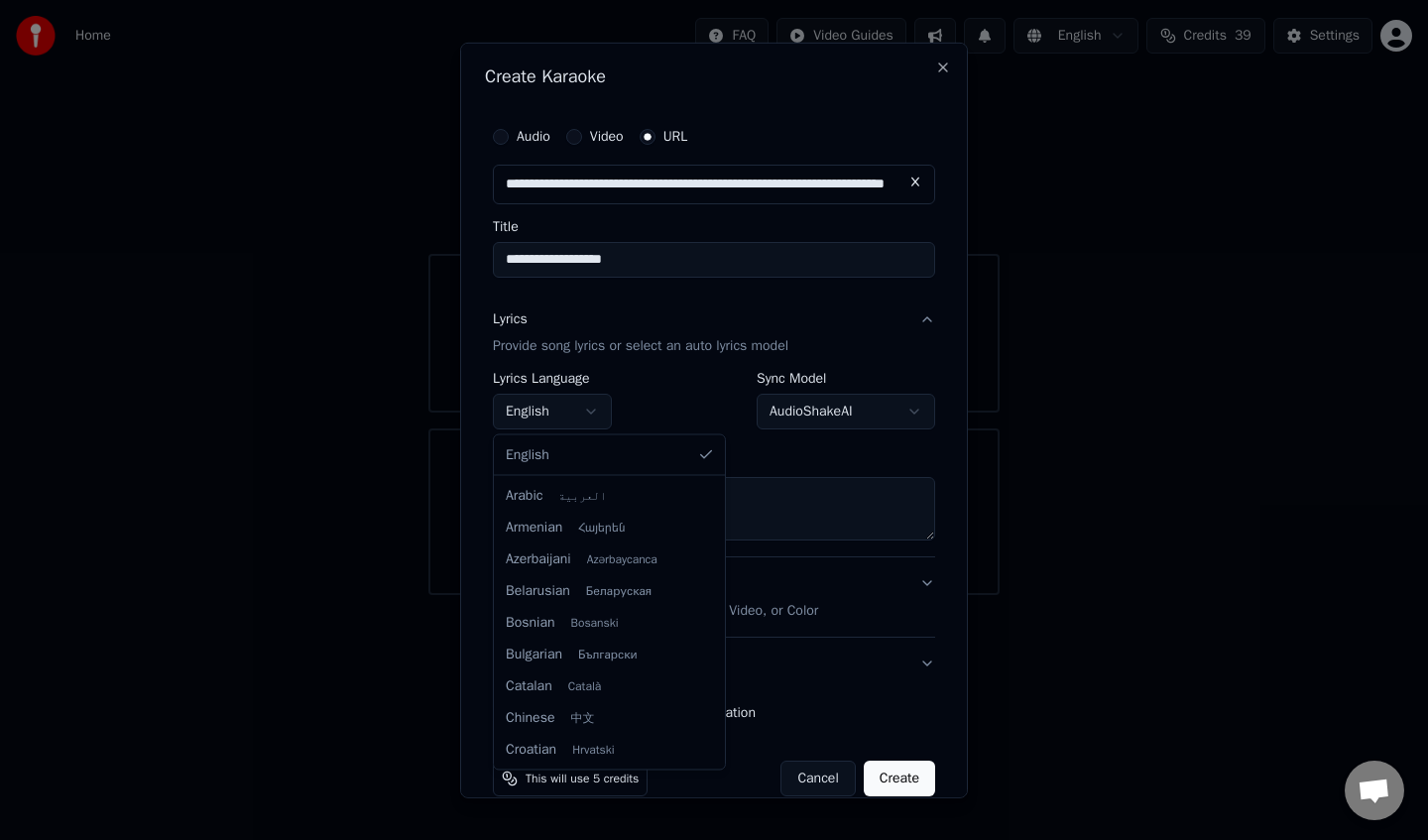 select on "**" 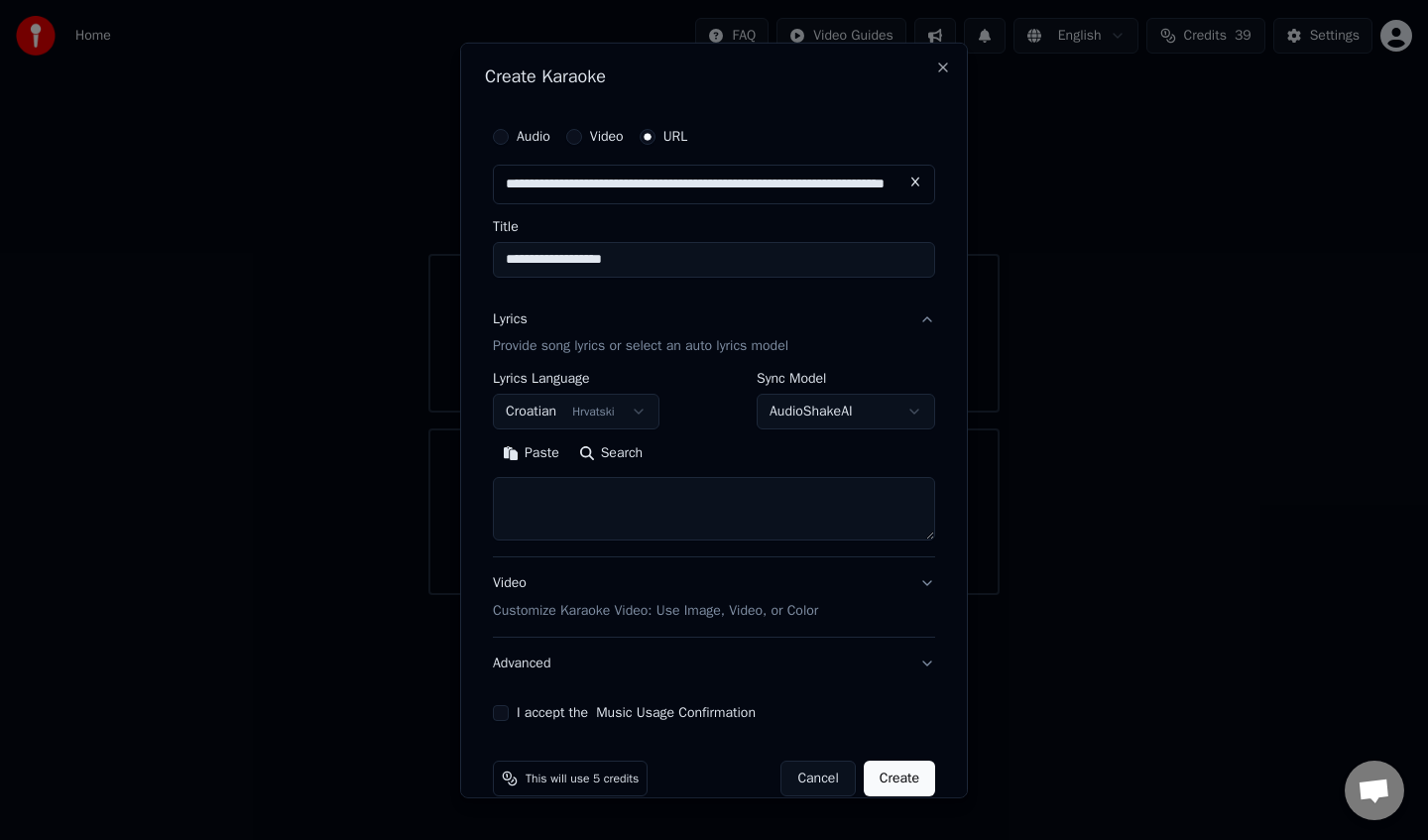 type 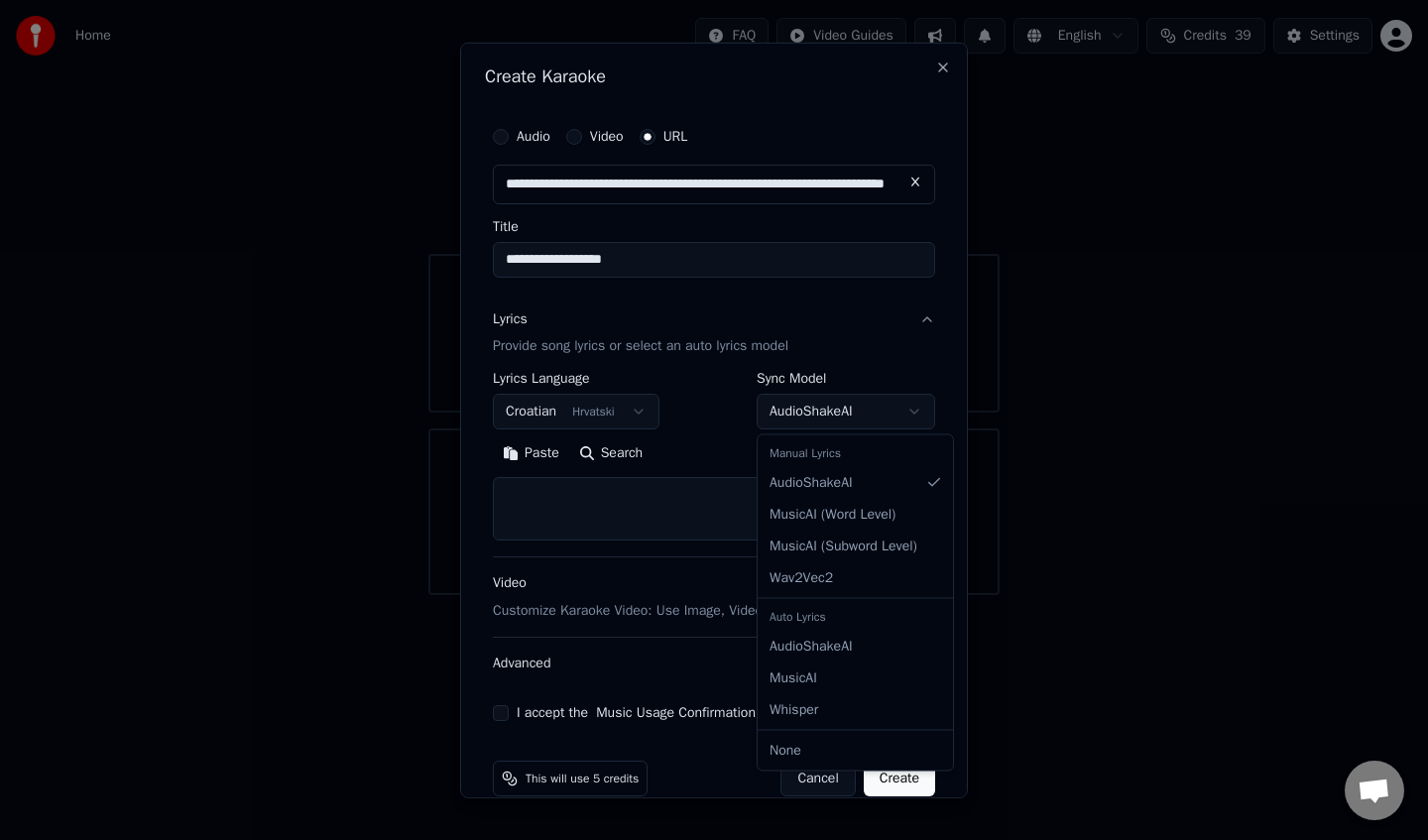 click on "**********" at bounding box center (714, 298) 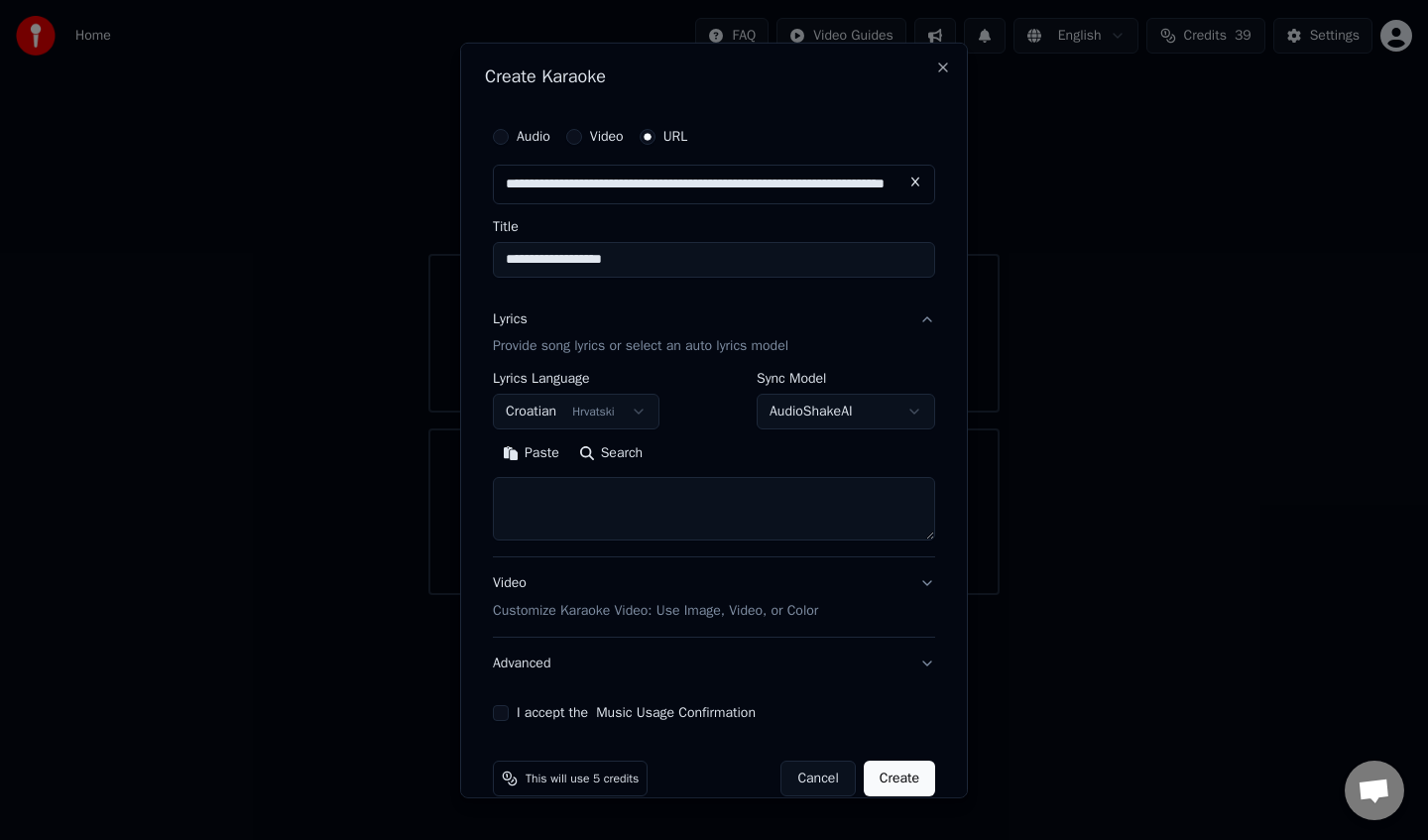 click on "**********" at bounding box center [714, 298] 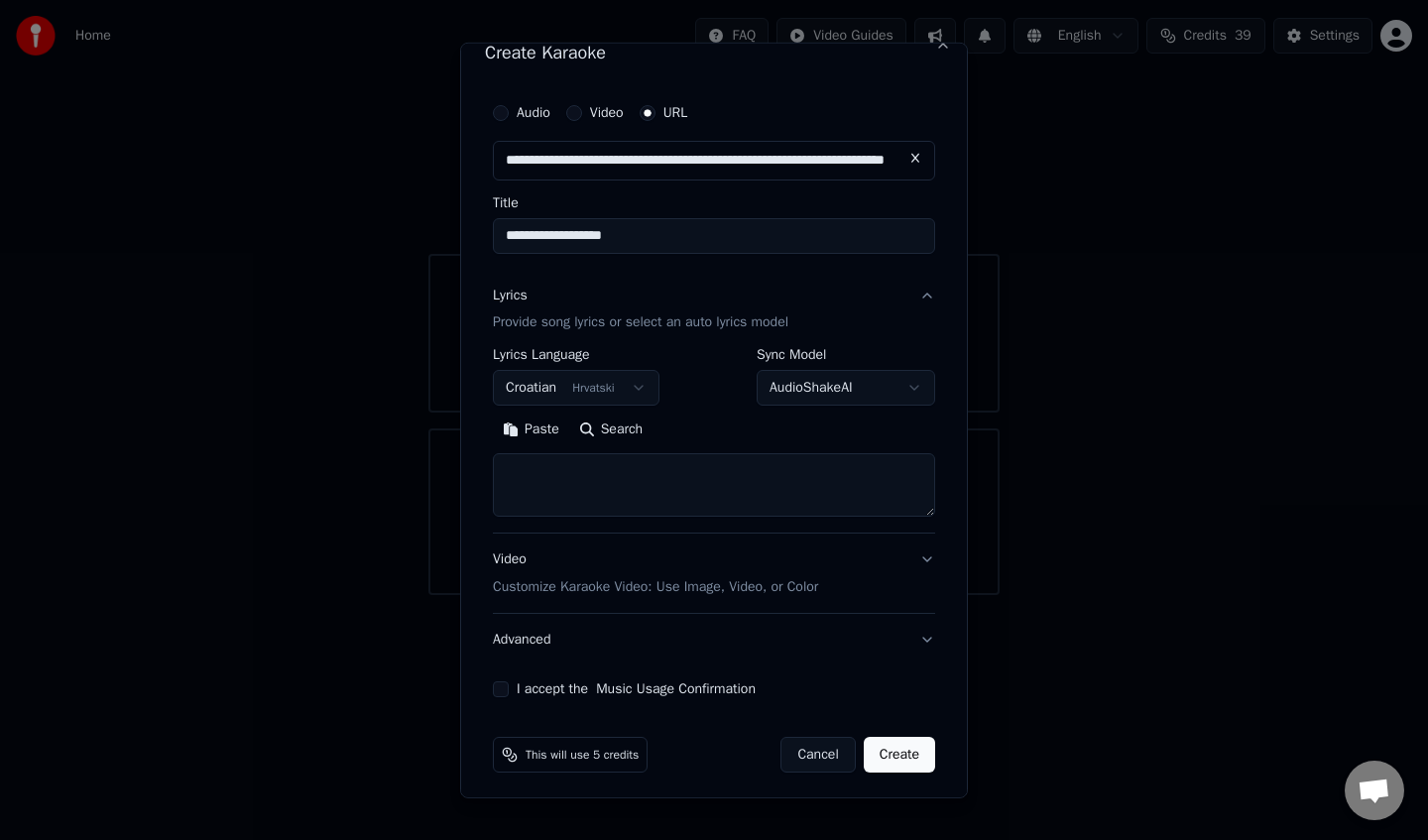 scroll, scrollTop: 25, scrollLeft: 0, axis: vertical 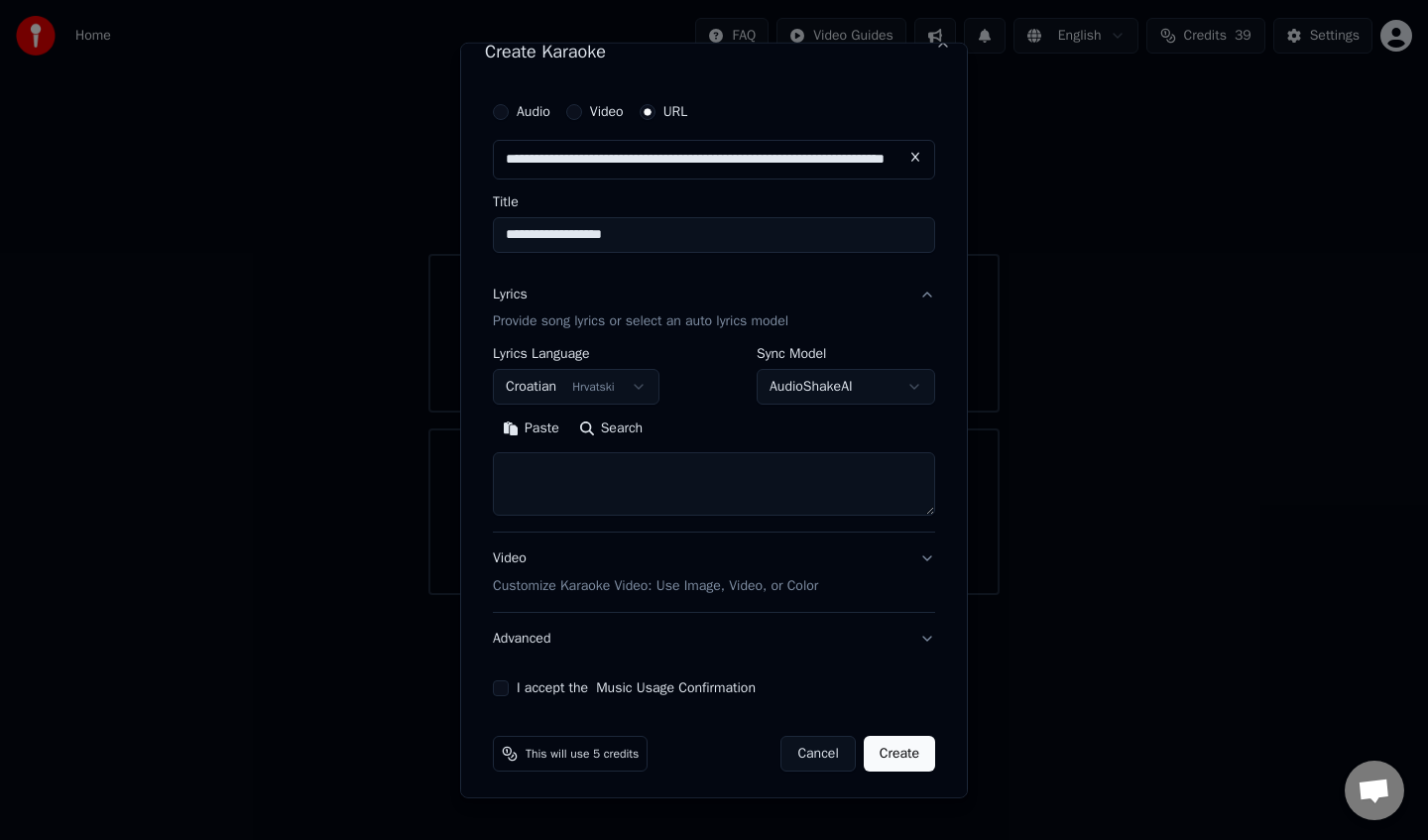 click on "I accept the   Music Usage Confirmation" at bounding box center (501, 688) 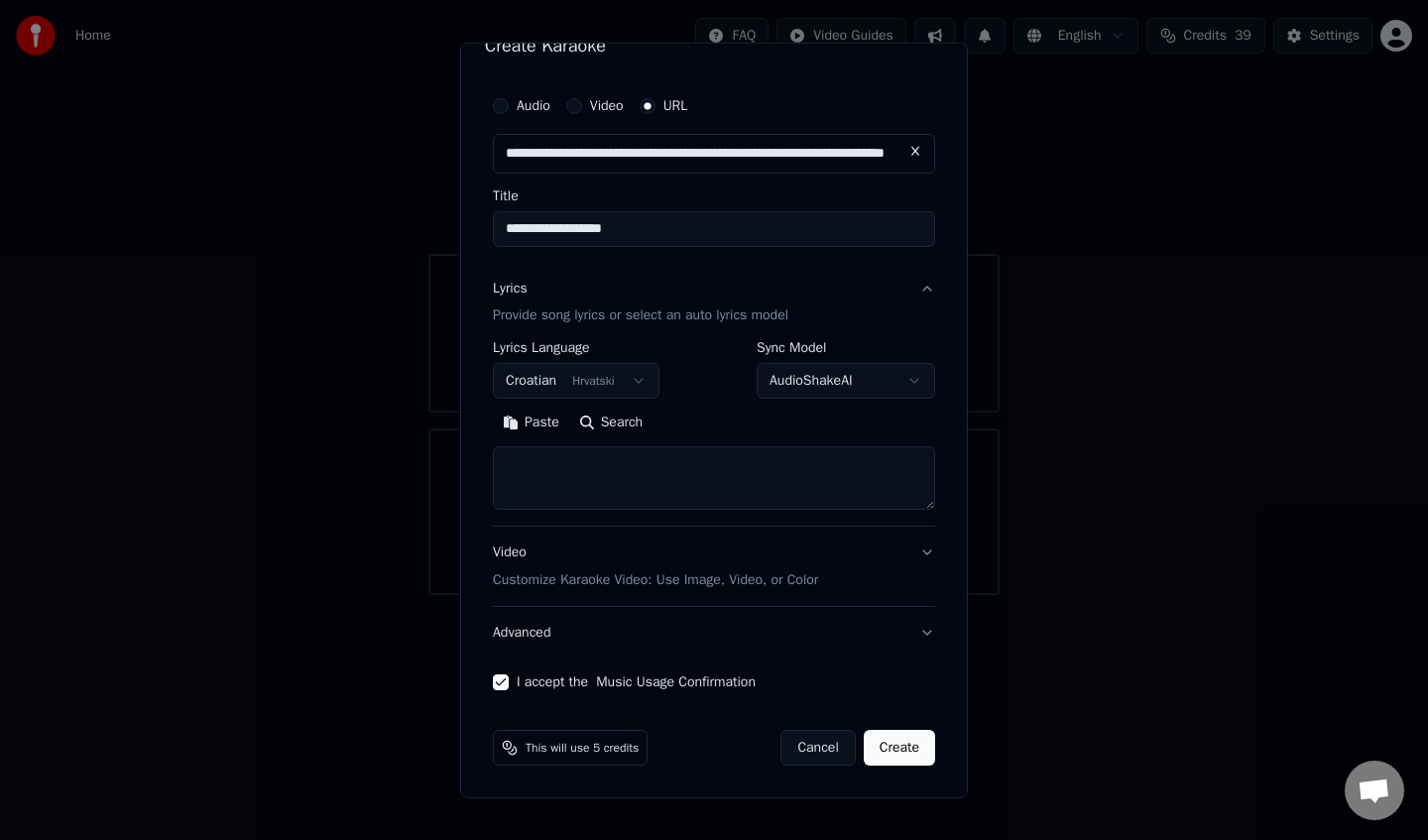 scroll, scrollTop: 0, scrollLeft: 0, axis: both 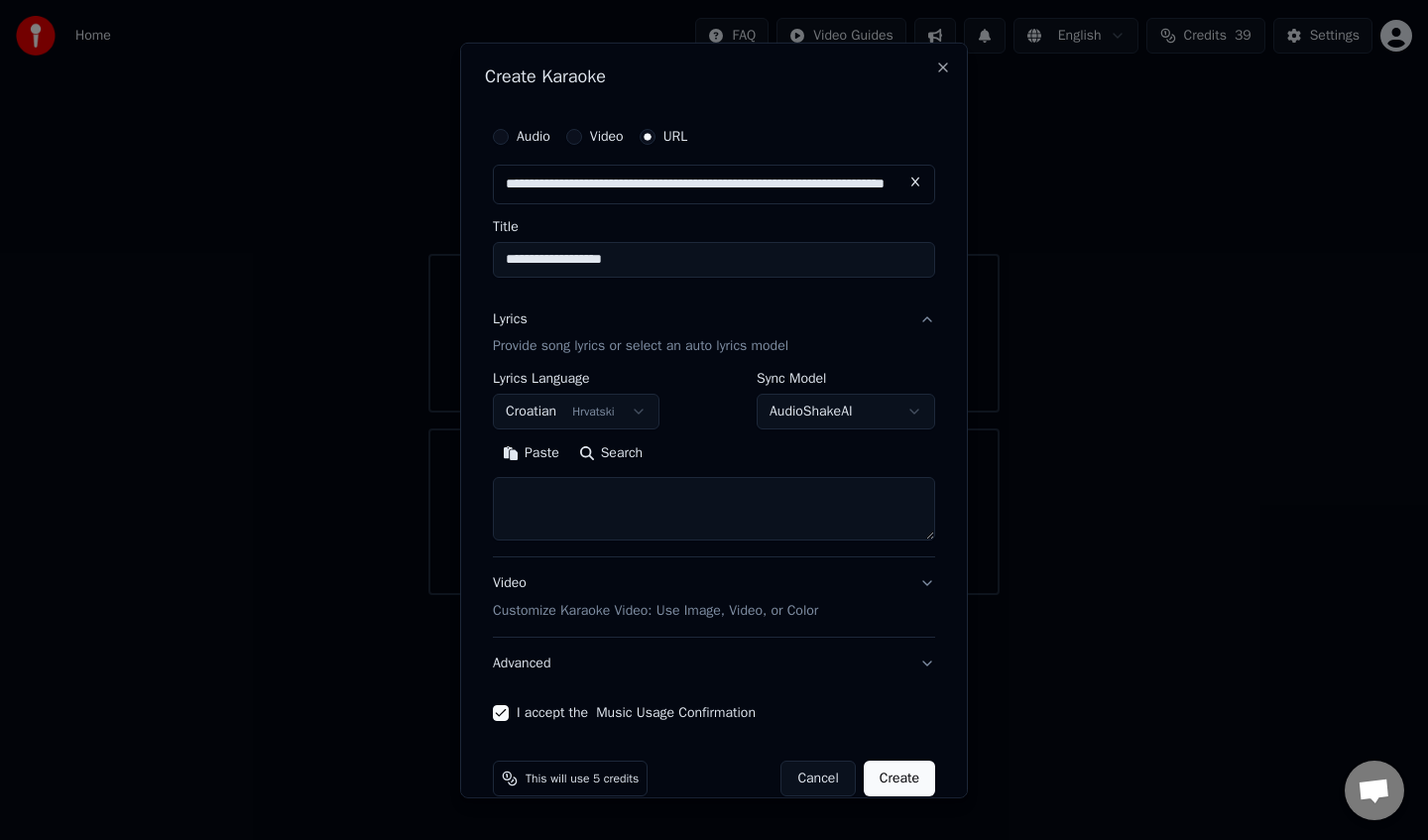 click on "Video" at bounding box center (574, 136) 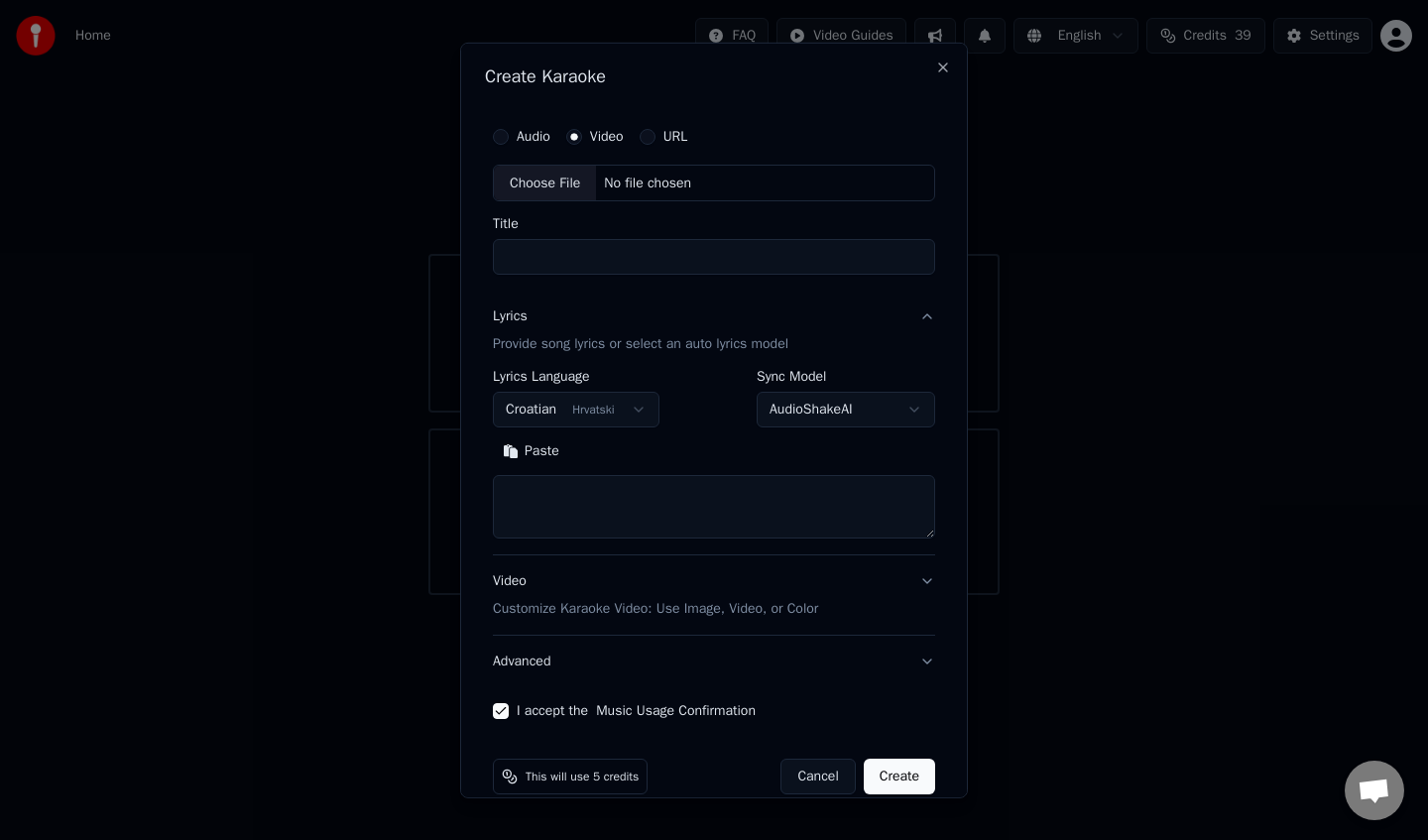 click on "URL" at bounding box center [648, 136] 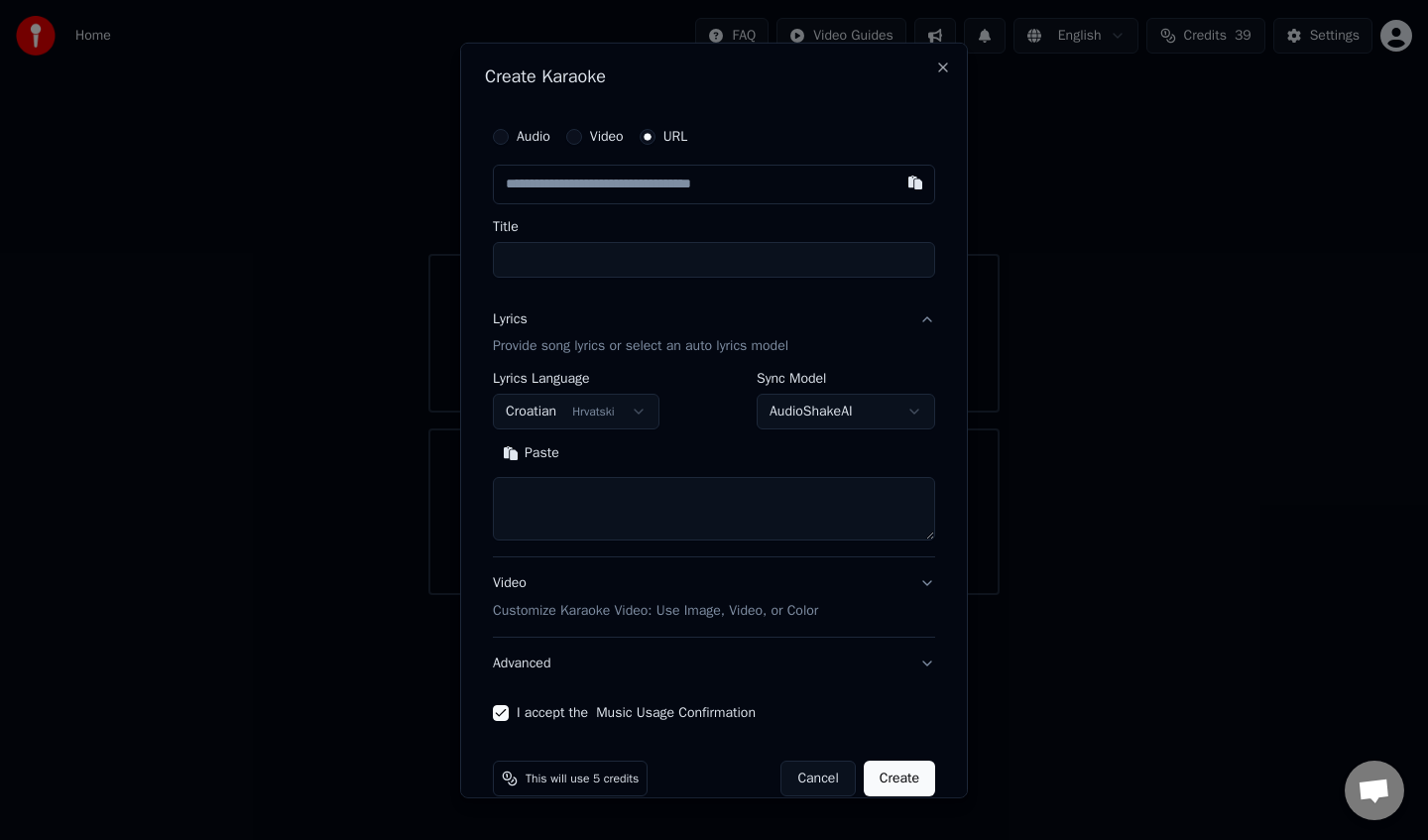 click on "Audio Video URL Title" at bounding box center [714, 196] 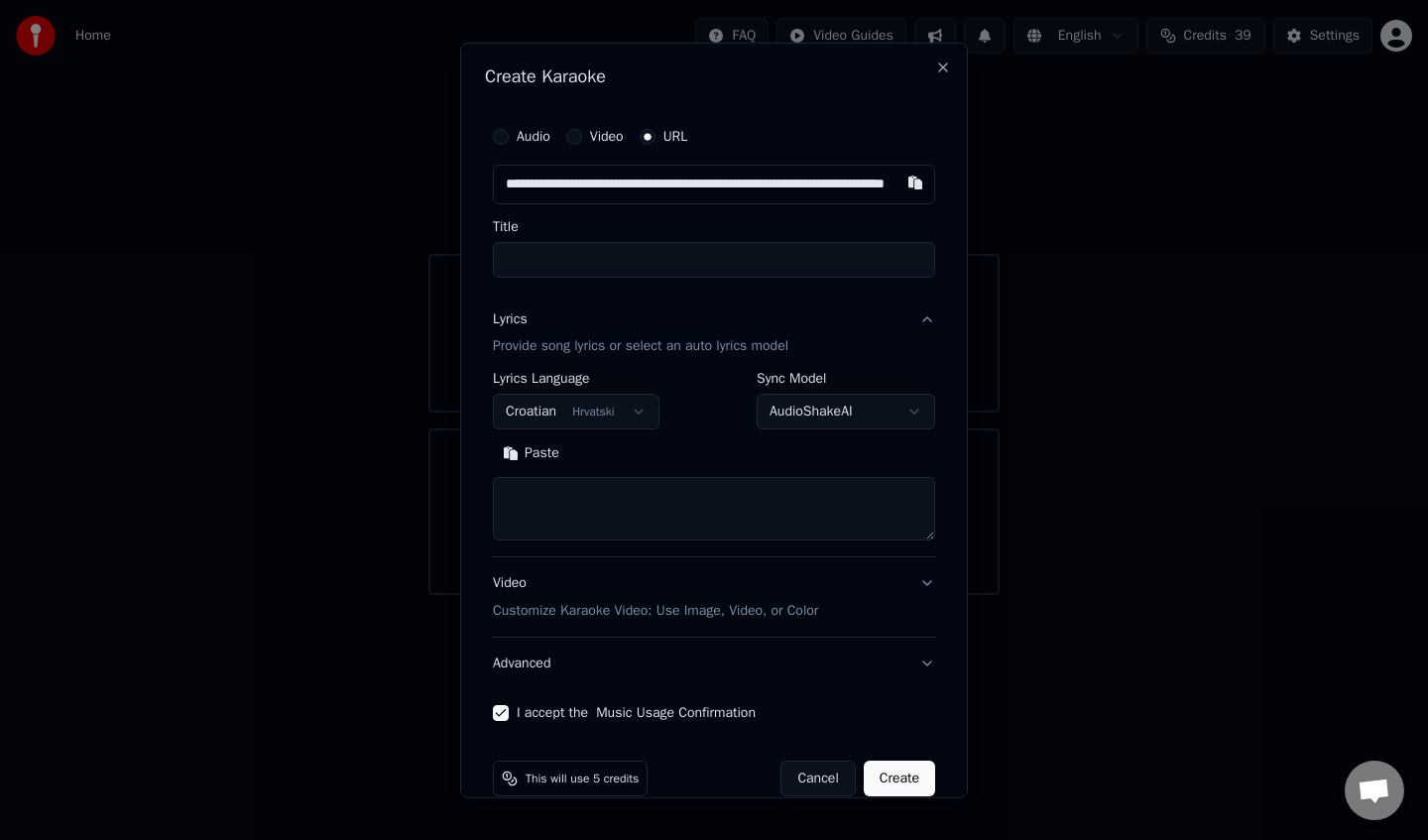 scroll, scrollTop: 0, scrollLeft: 145, axis: horizontal 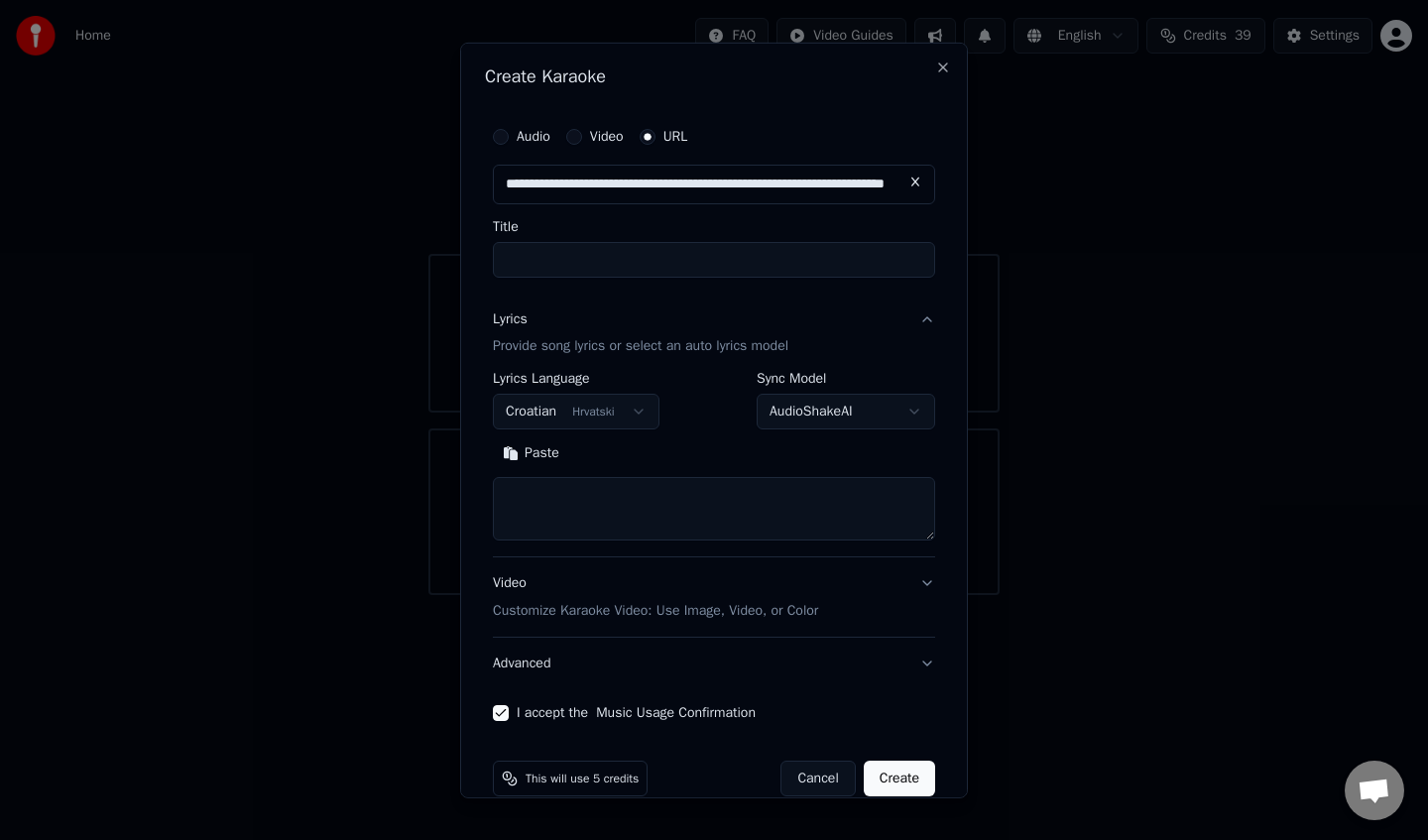 type on "**********" 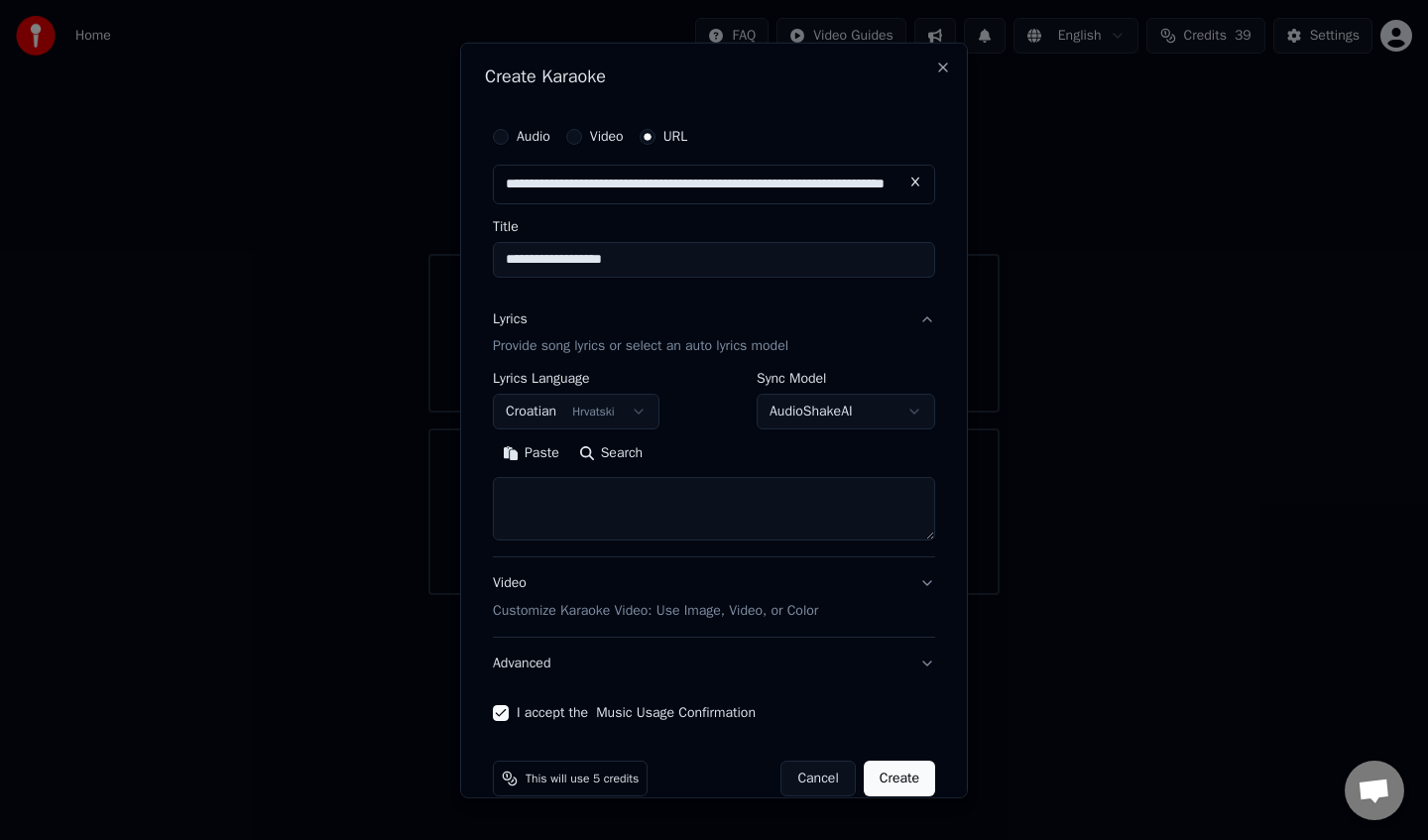type on "**********" 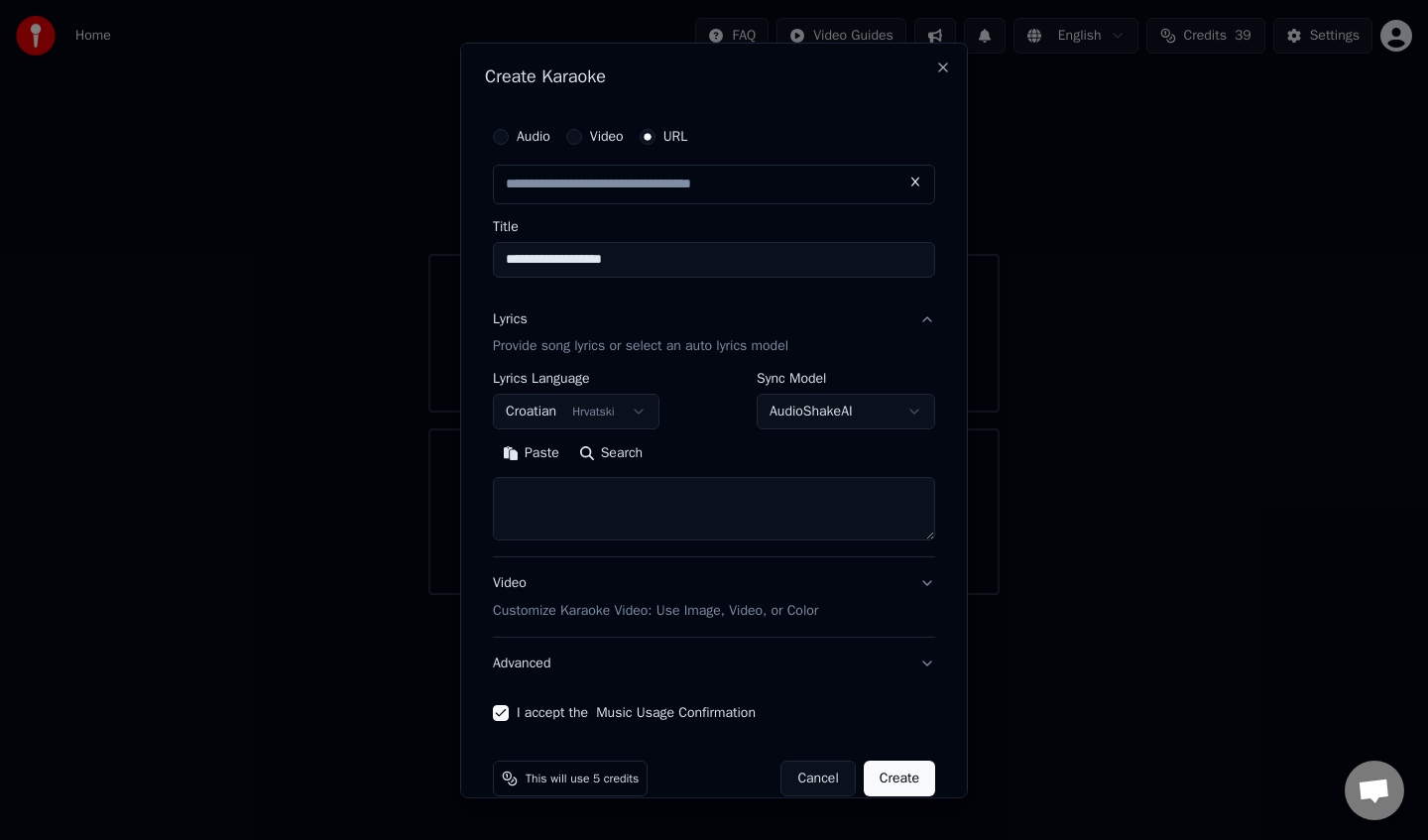 click on "**********" at bounding box center (714, 420) 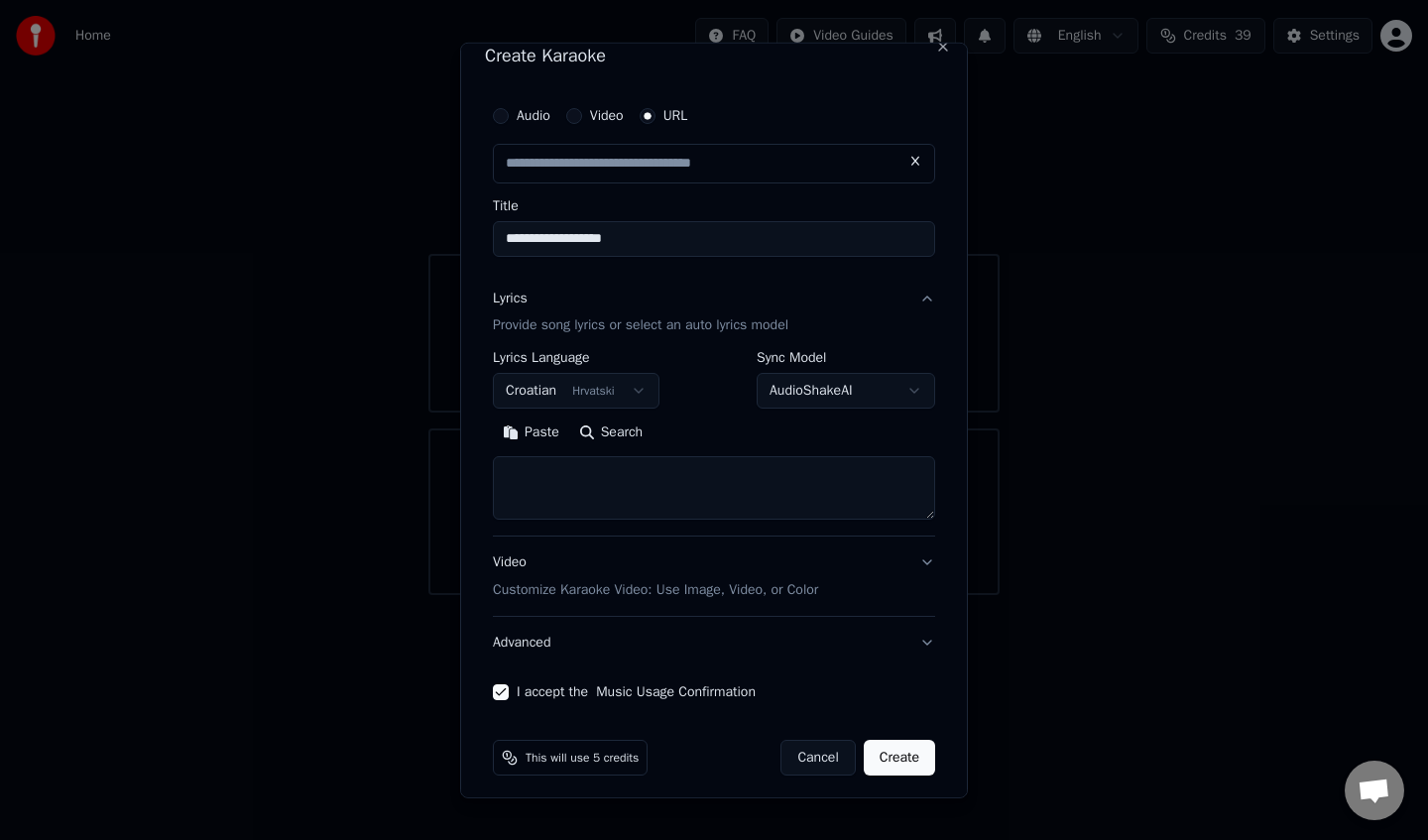 scroll, scrollTop: 31, scrollLeft: 0, axis: vertical 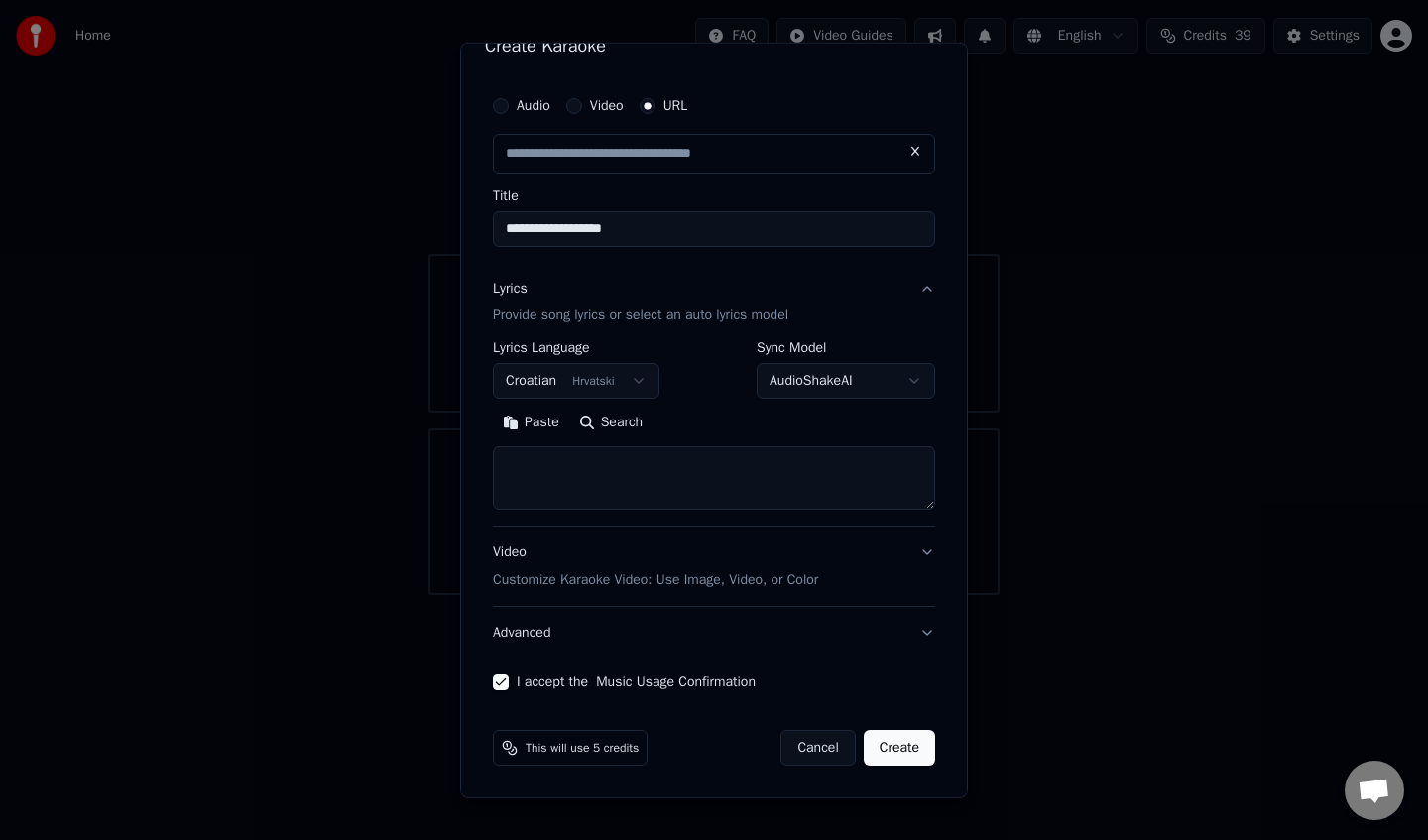 click on "Create" at bounding box center [899, 748] 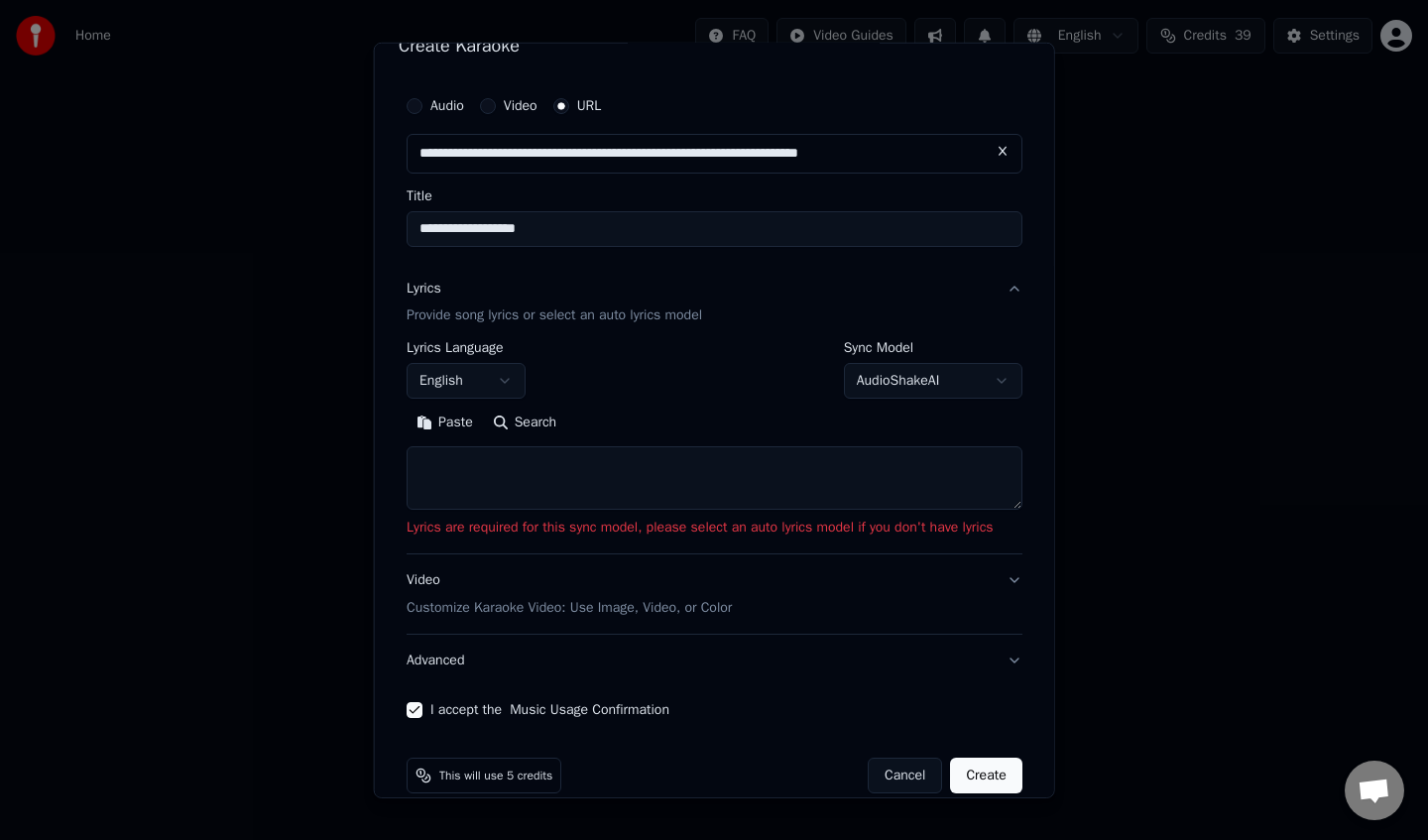 click on "**********" at bounding box center [714, 298] 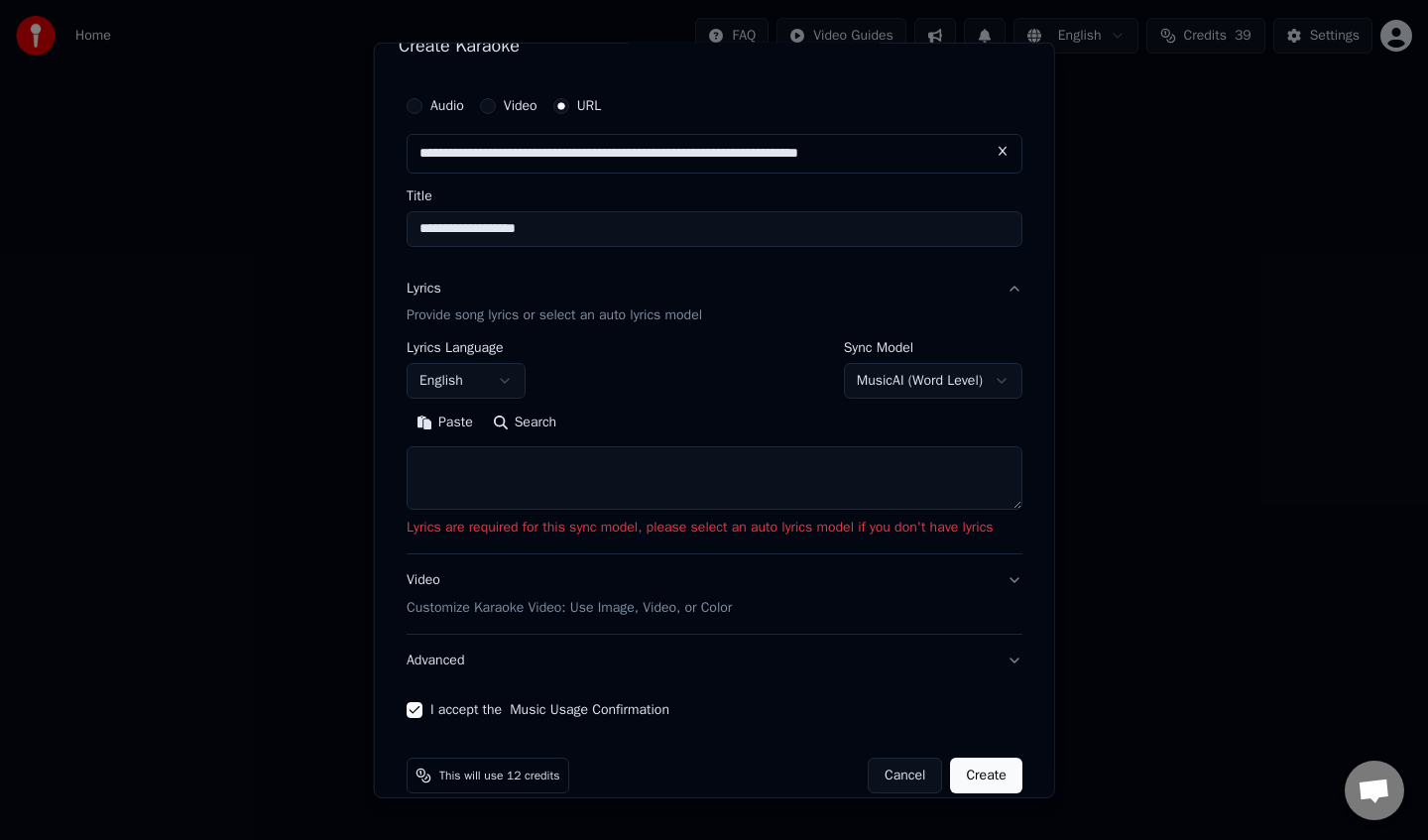 click on "**********" at bounding box center (714, 298) 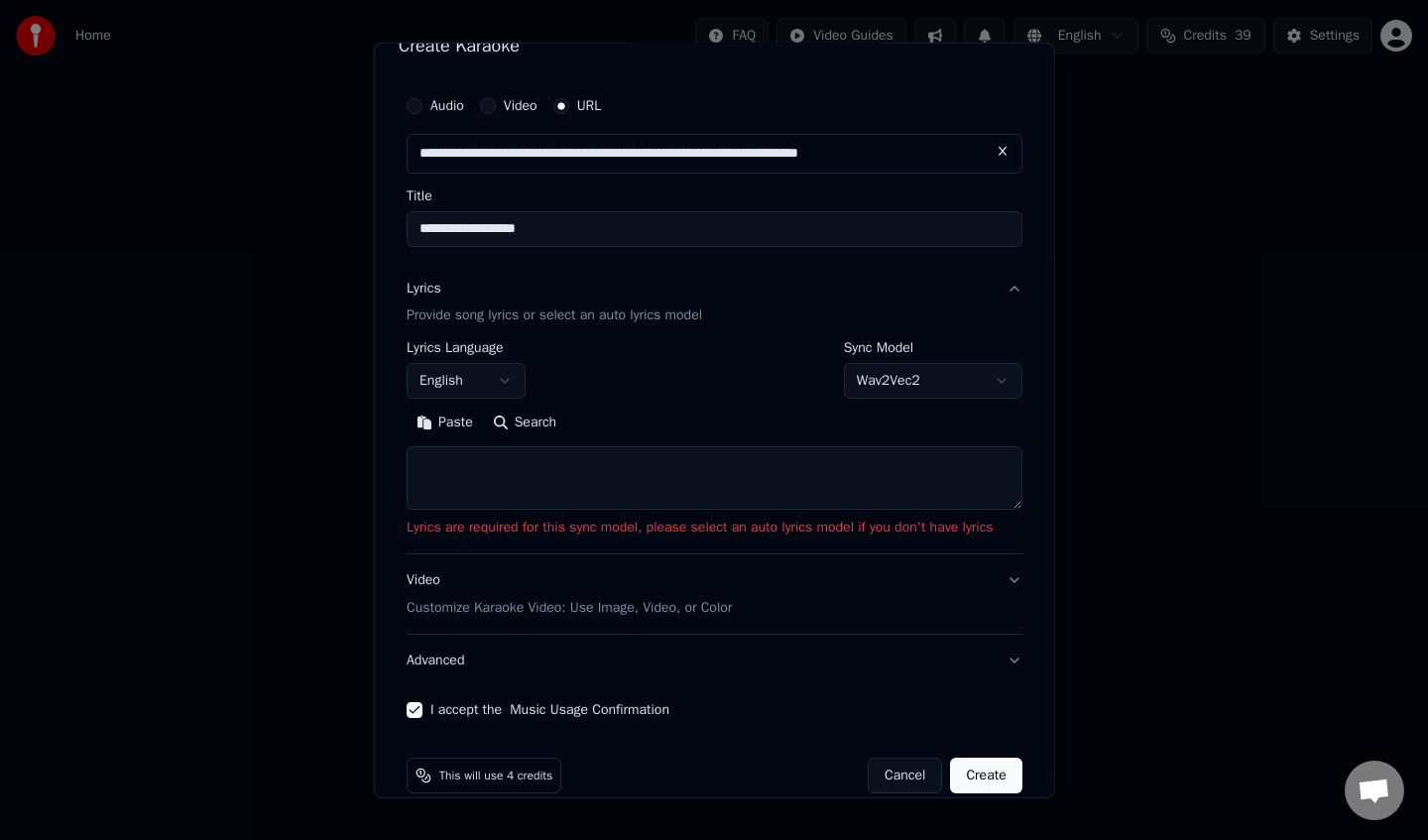 click on "**********" at bounding box center (714, 420) 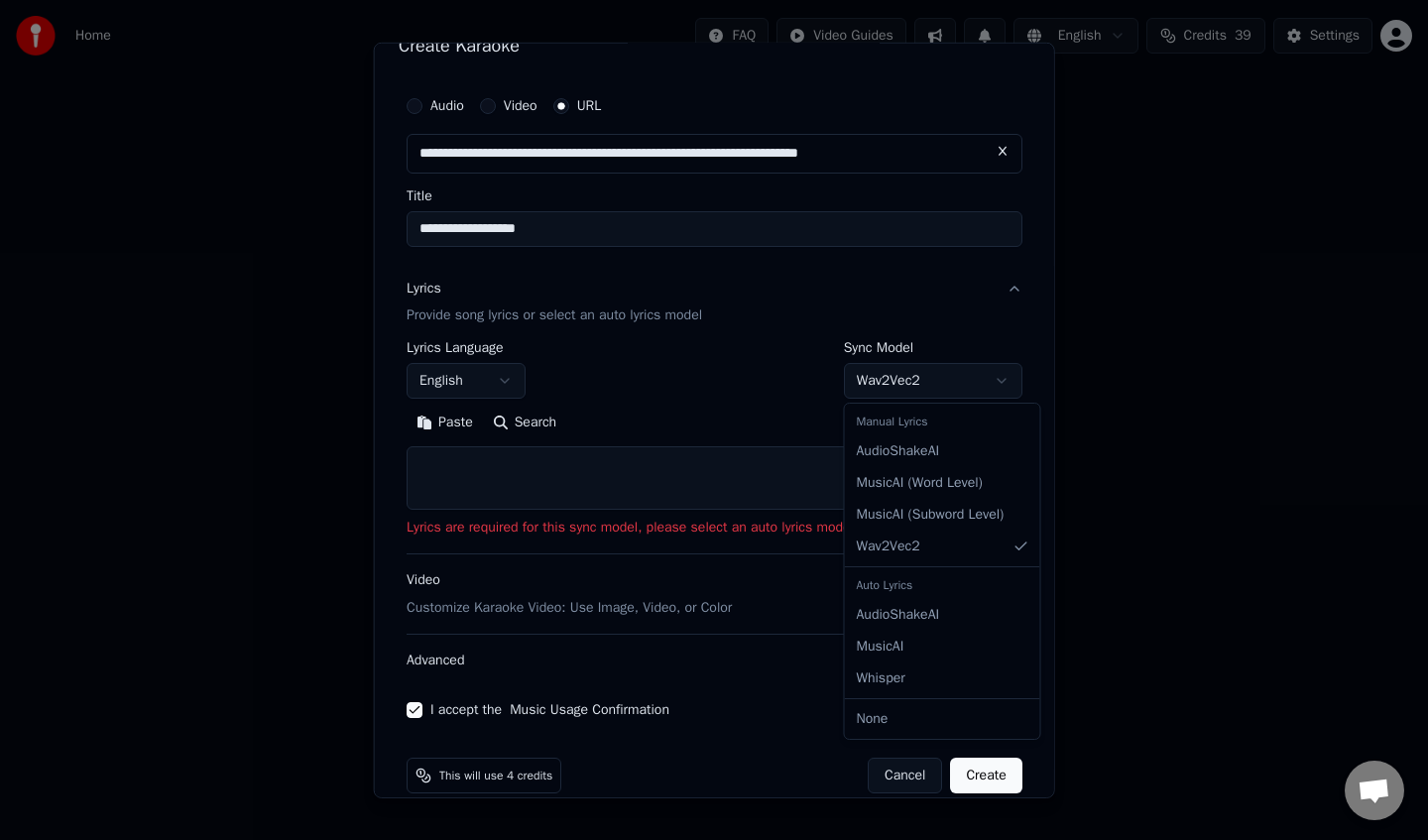 click on "**********" at bounding box center (714, 298) 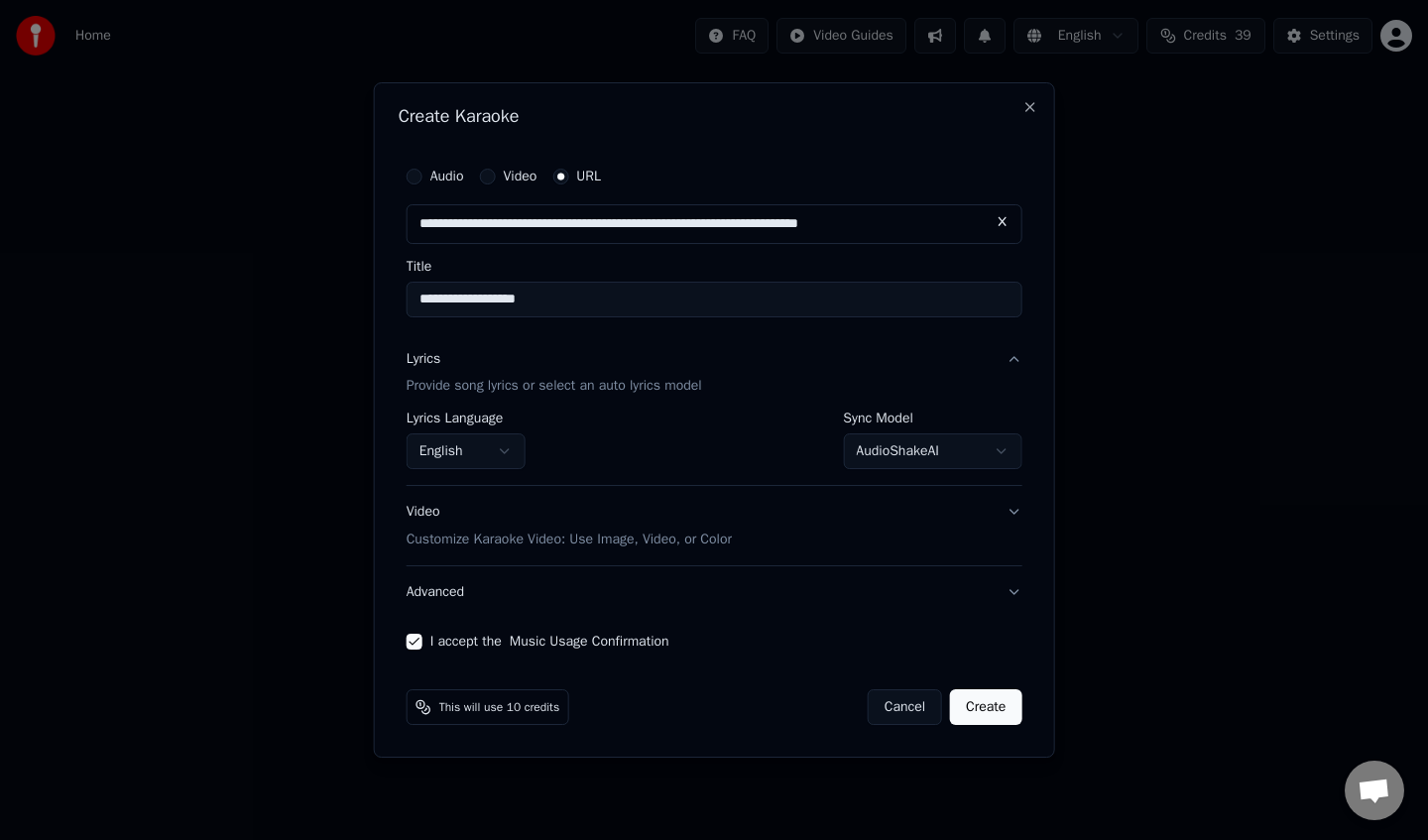 scroll, scrollTop: 0, scrollLeft: 0, axis: both 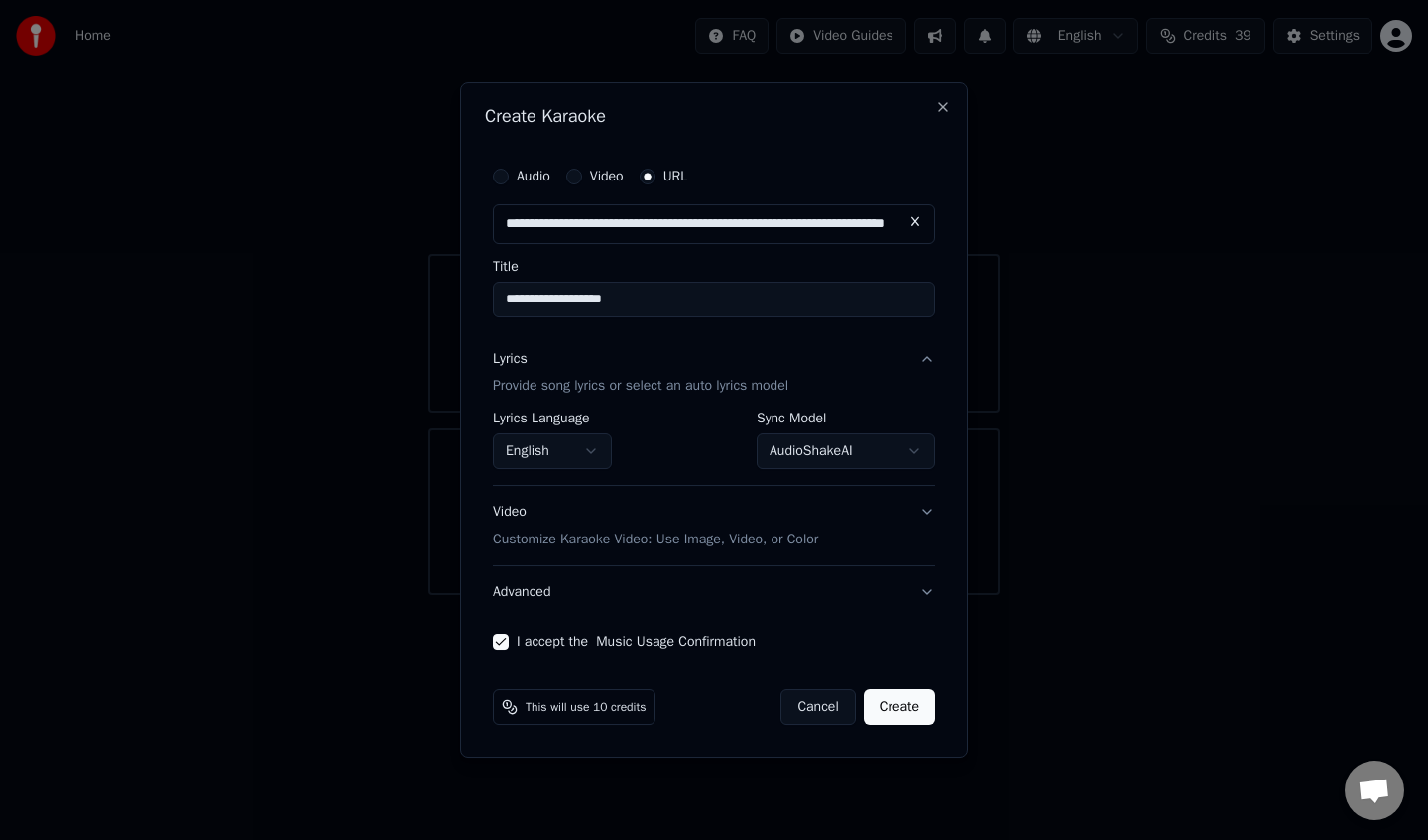 click on "**********" at bounding box center (714, 298) 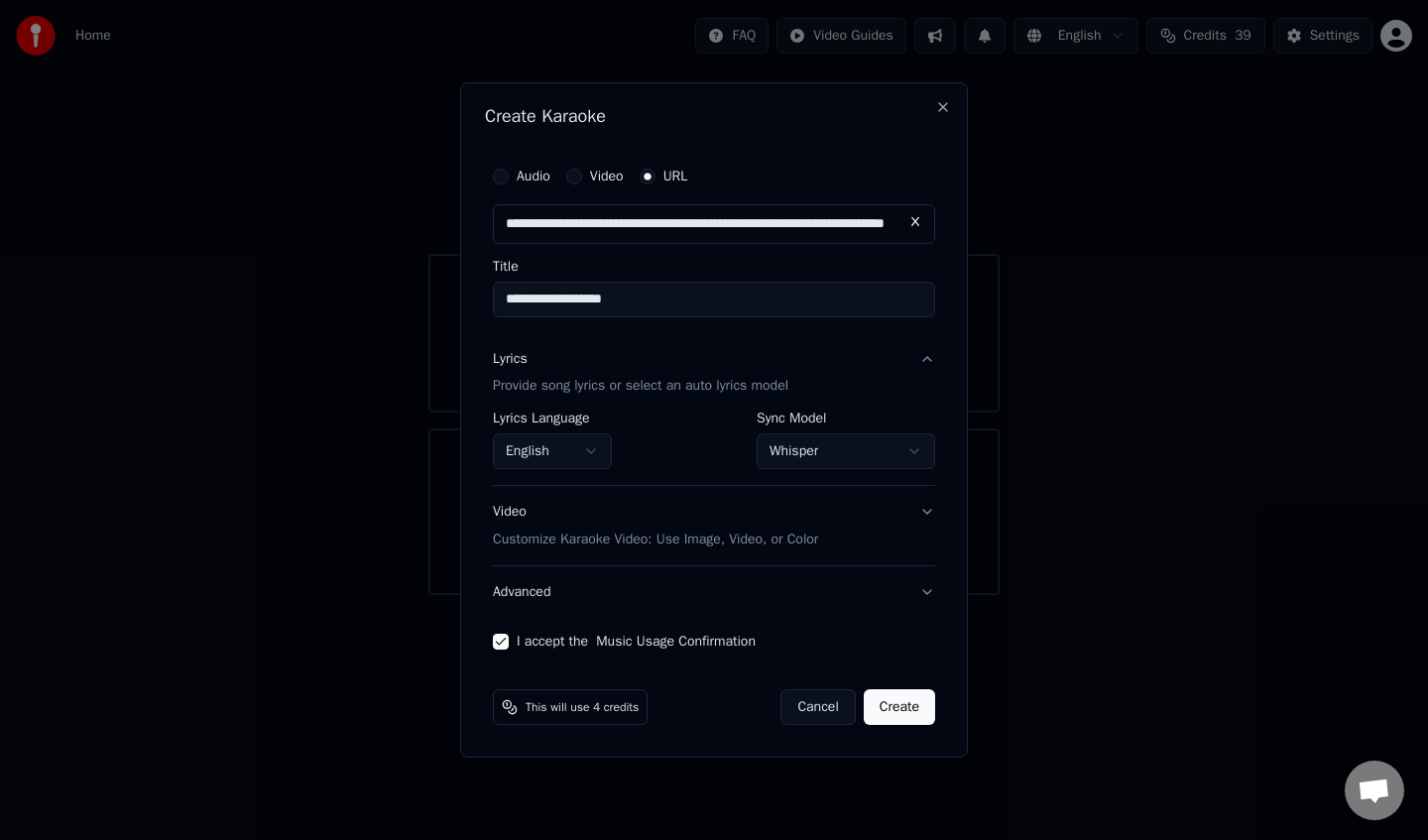 click on "**********" at bounding box center [714, 420] 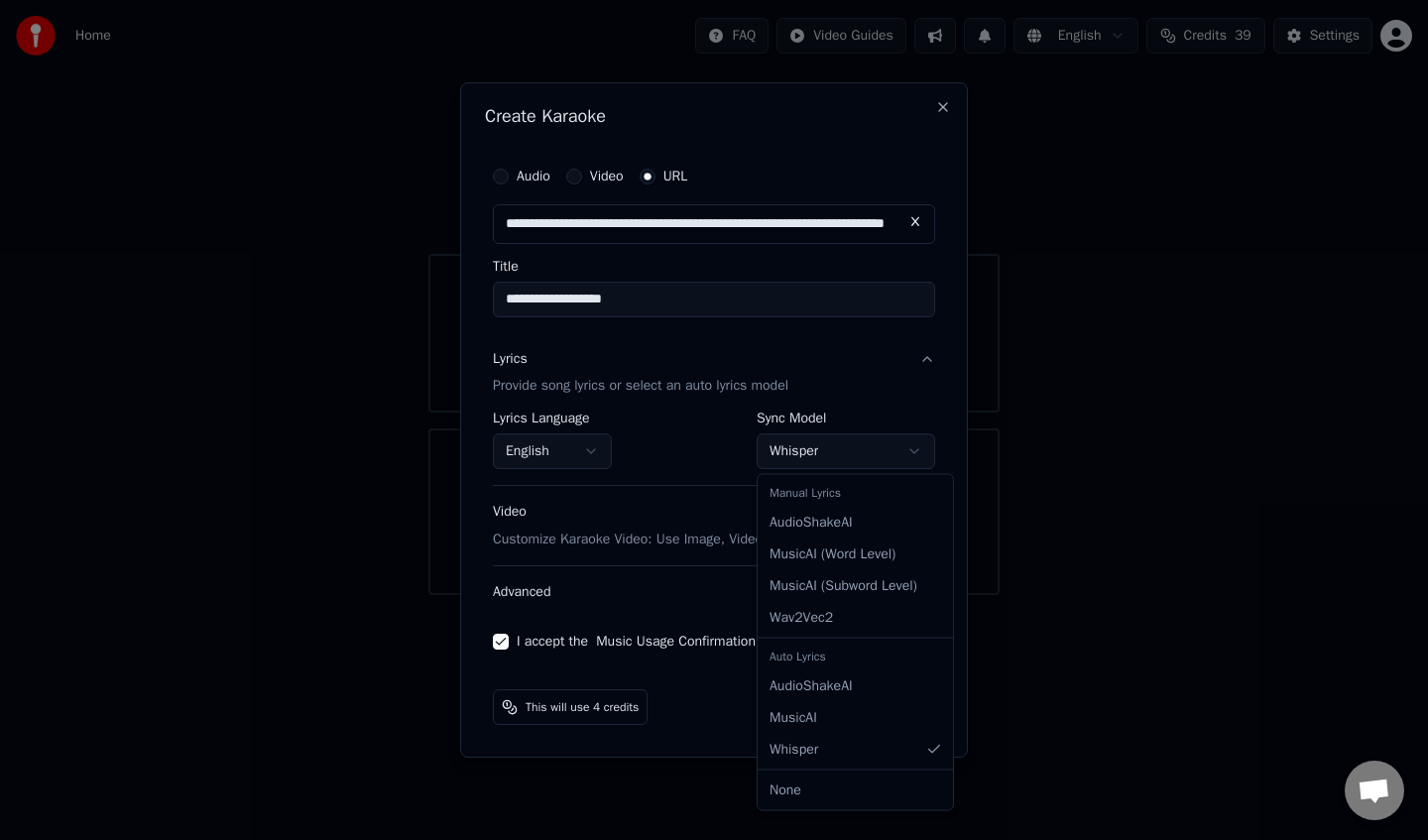 click on "**********" at bounding box center (714, 298) 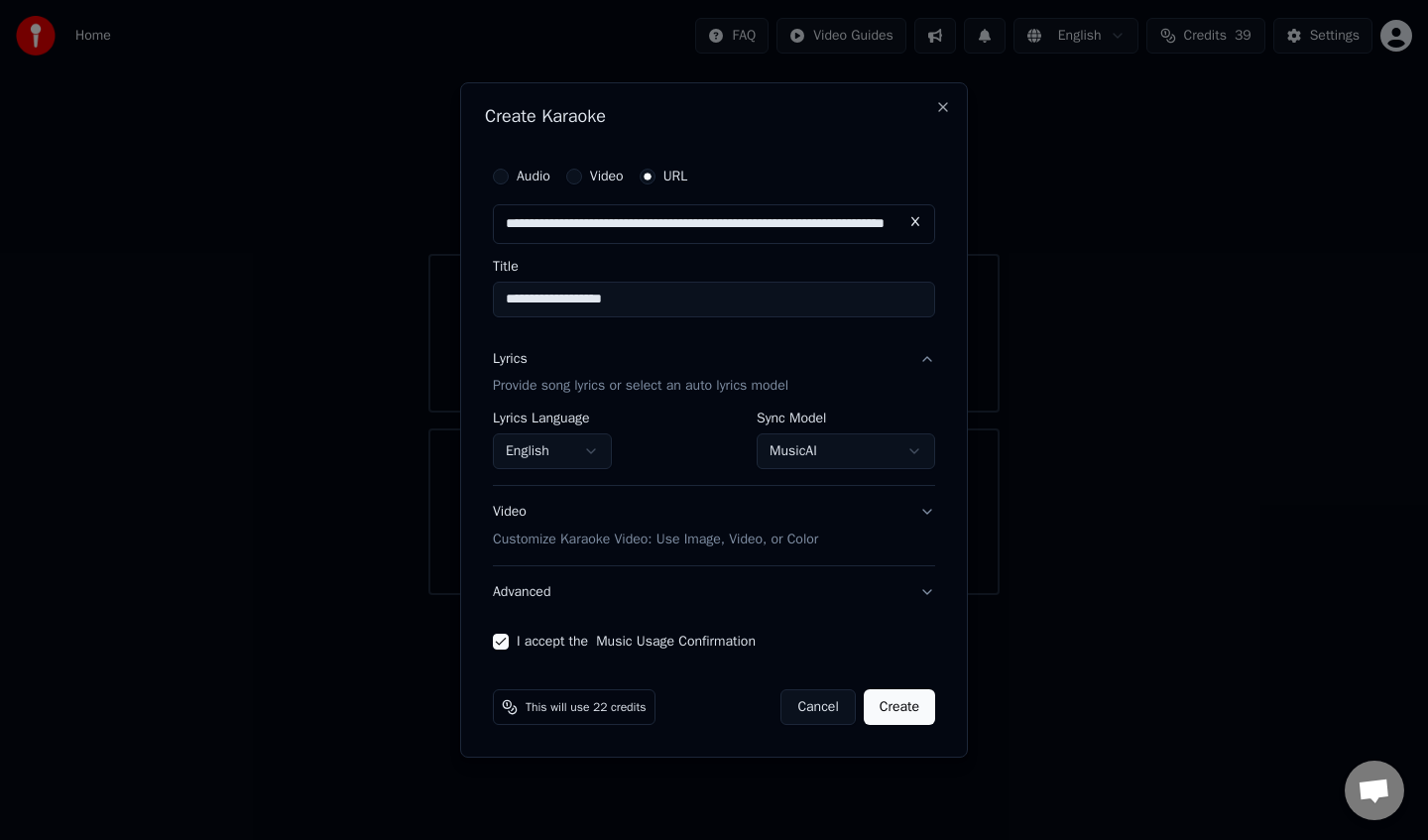 click on "**********" at bounding box center (714, 298) 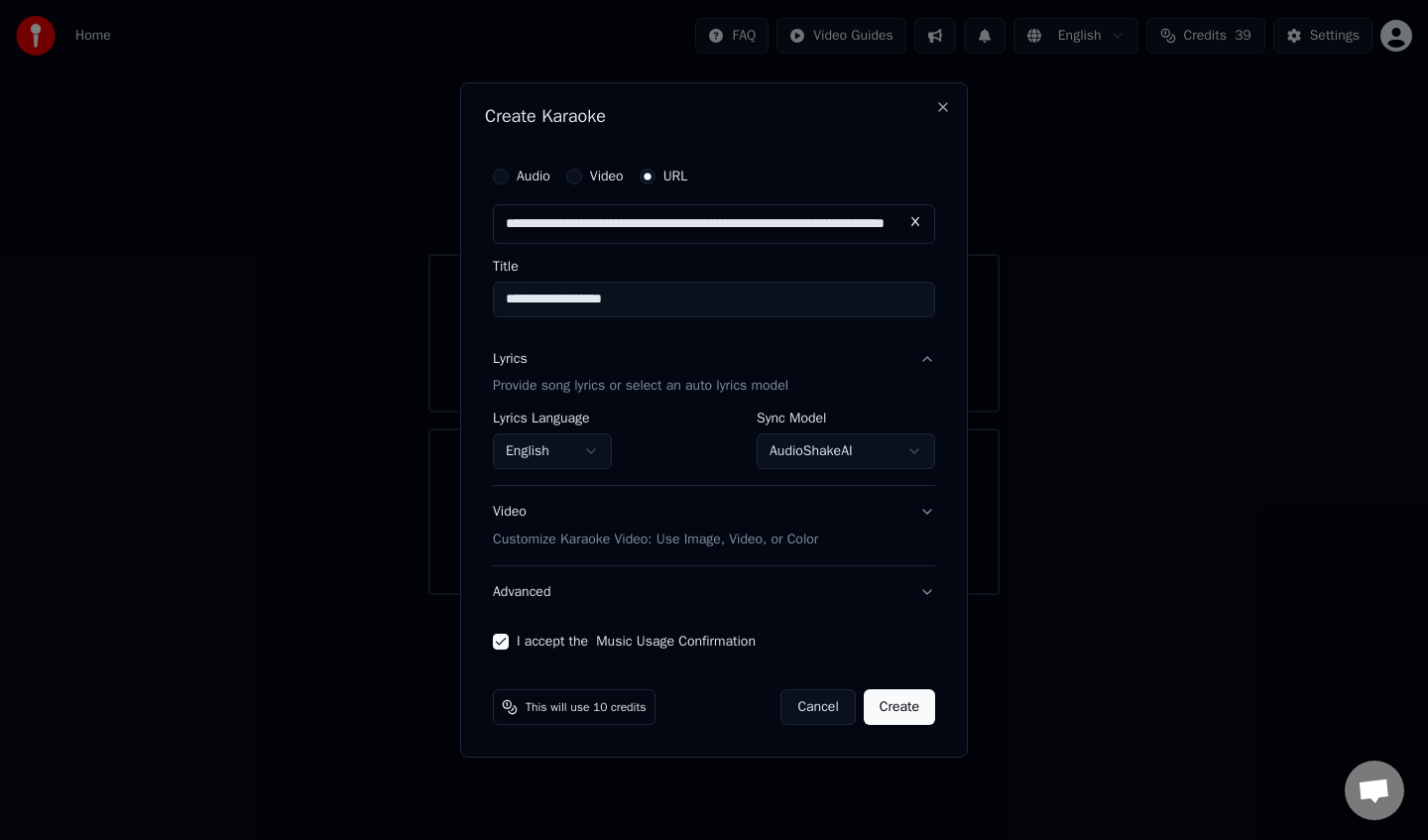 click on "**********" at bounding box center (714, 298) 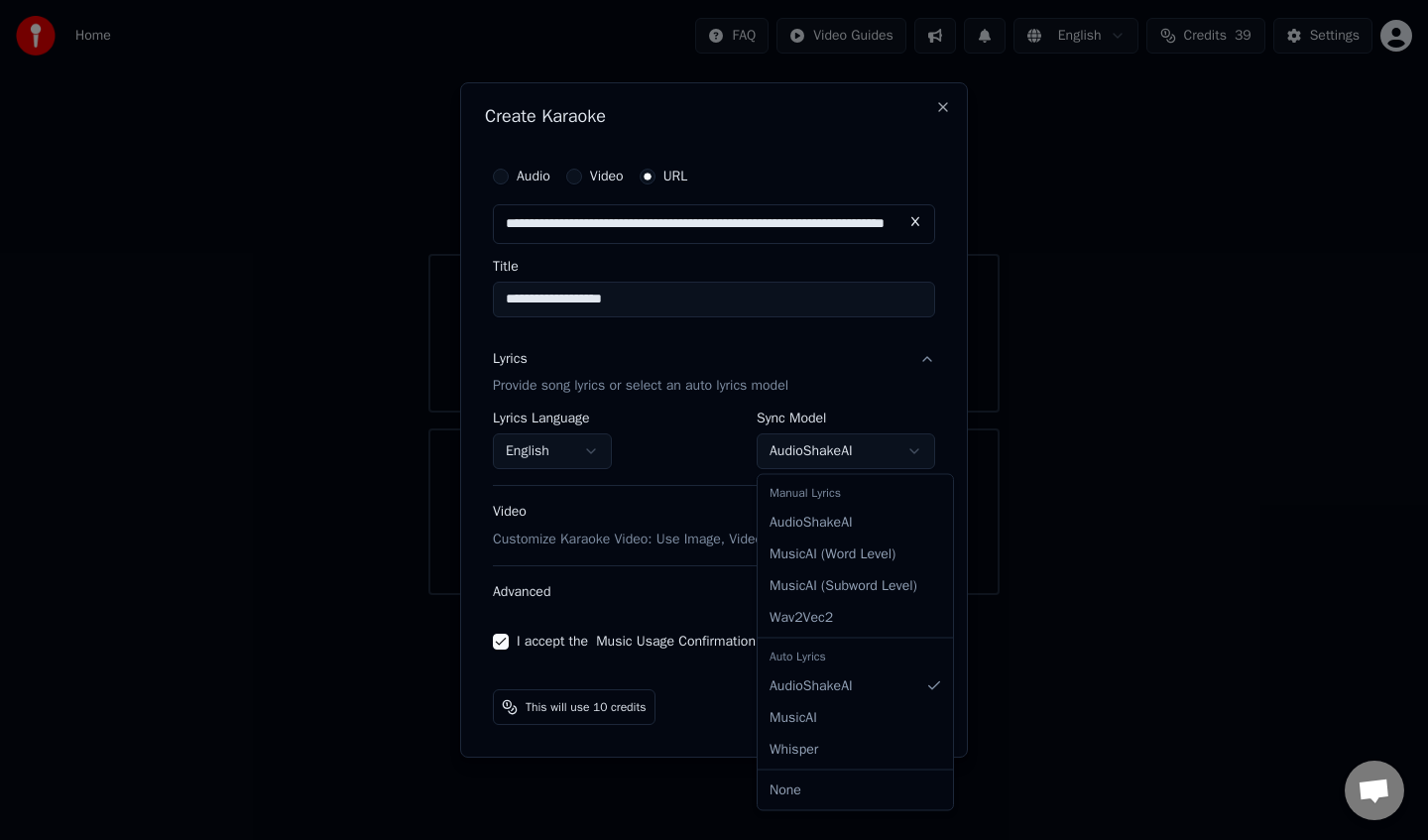 select on "*******" 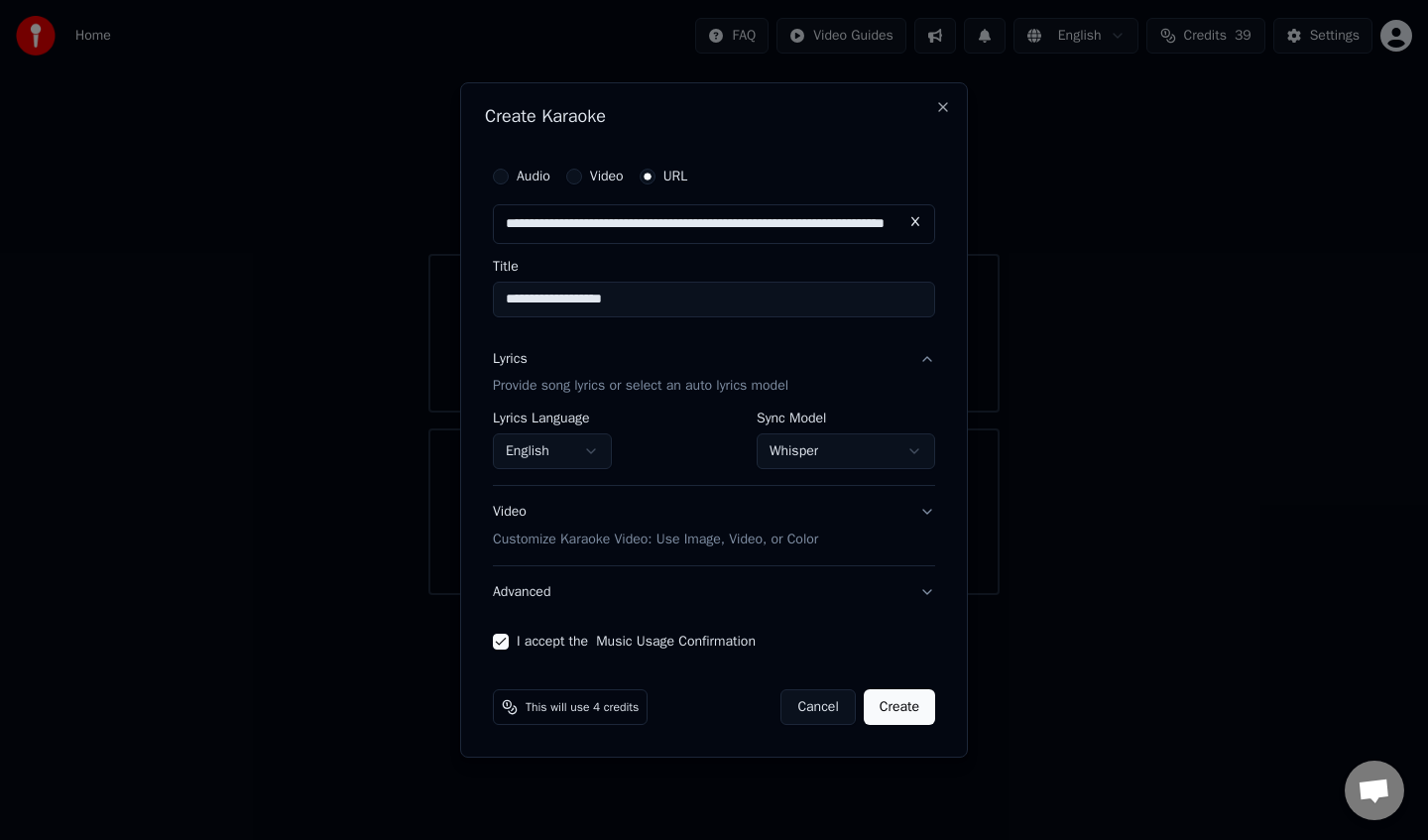 click on "**********" at bounding box center [714, 420] 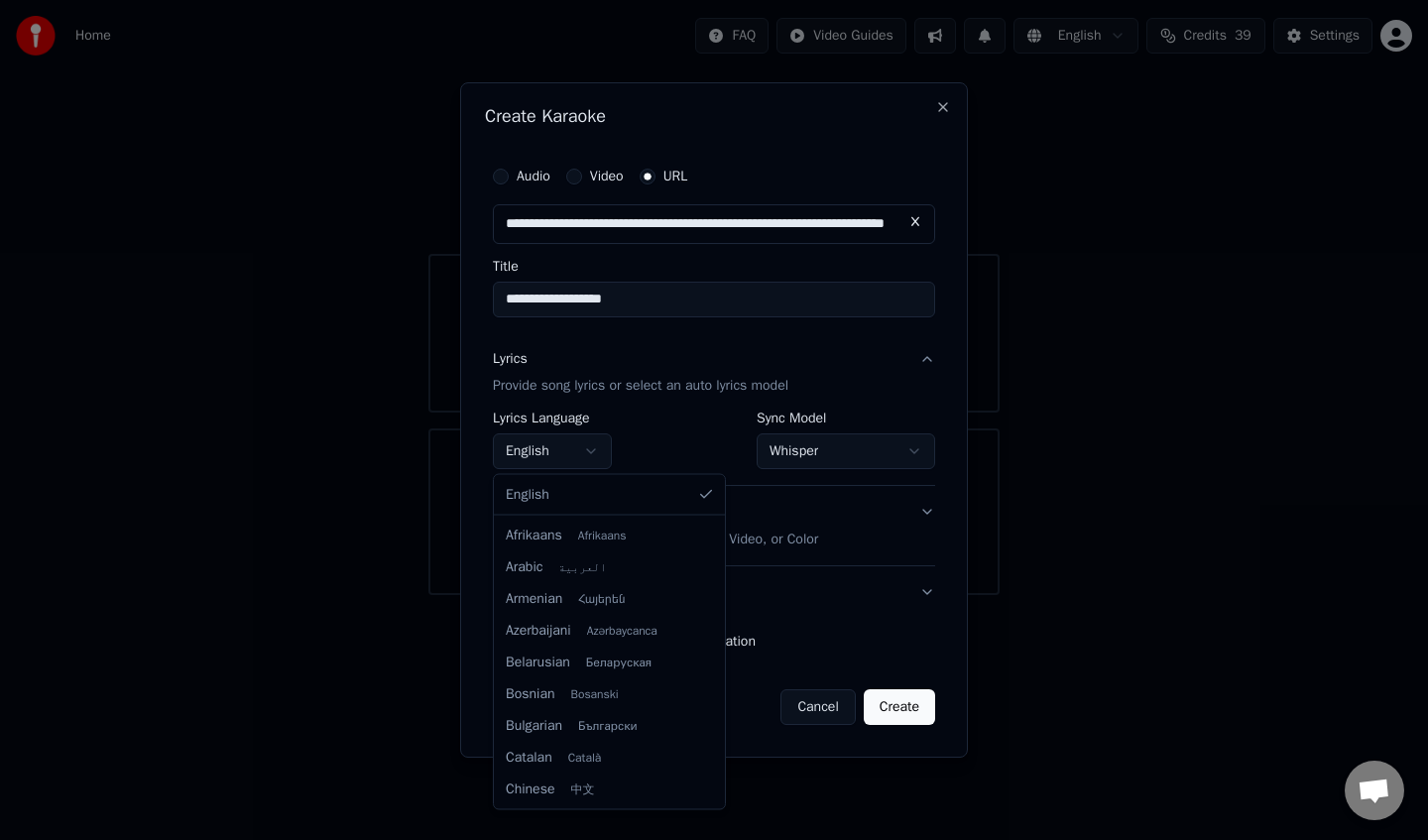 scroll, scrollTop: 32, scrollLeft: 0, axis: vertical 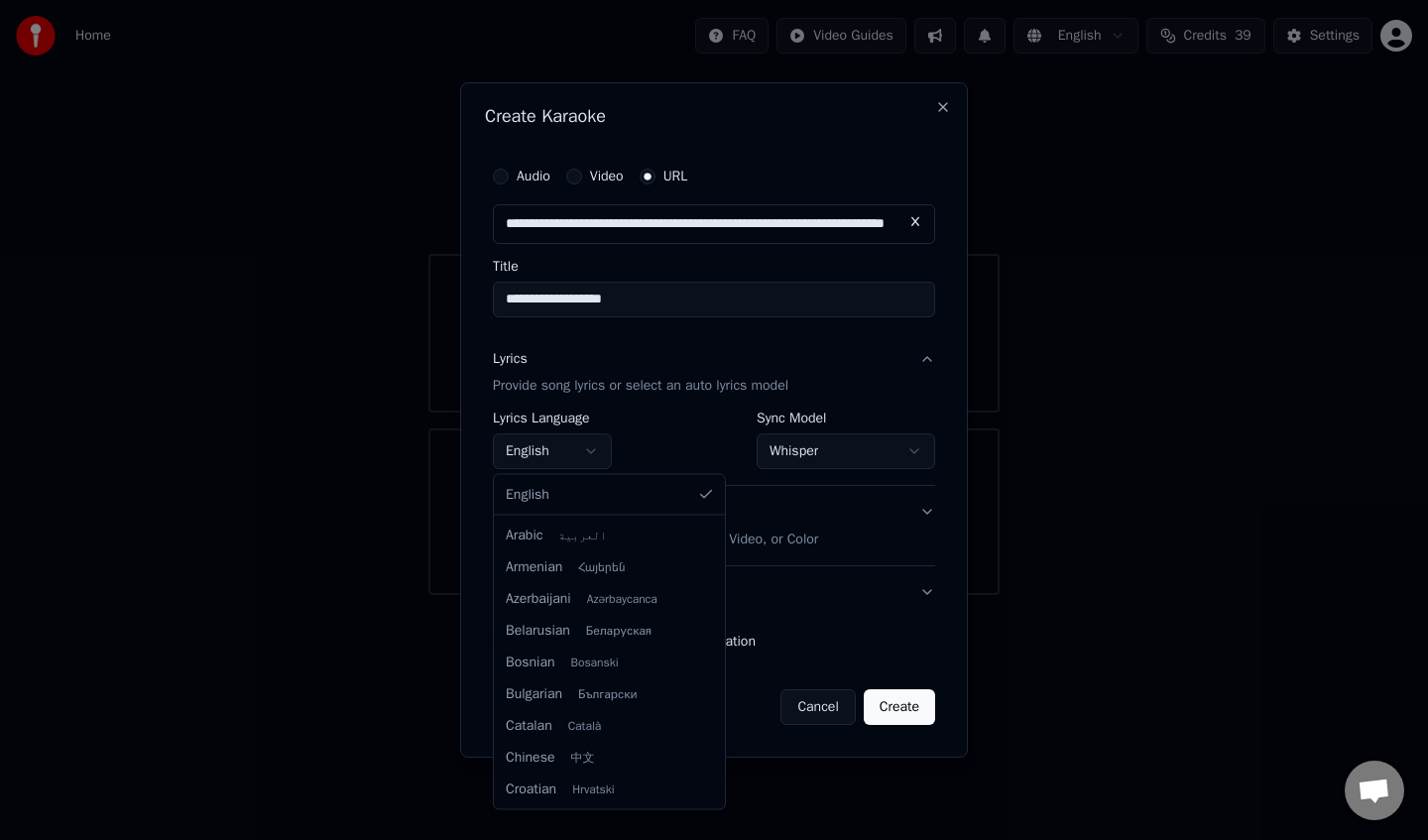select on "**" 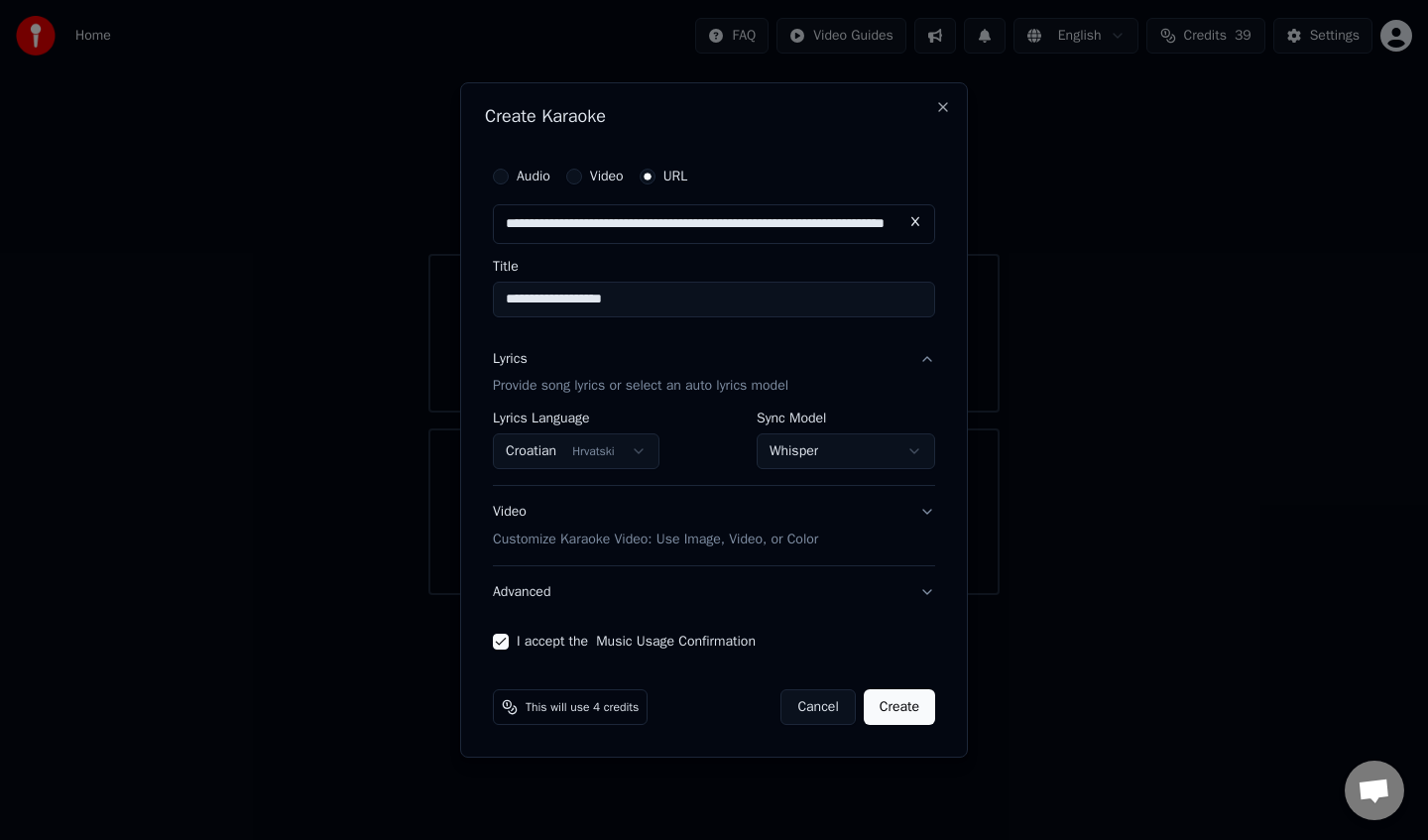 click on "**********" at bounding box center [714, 420] 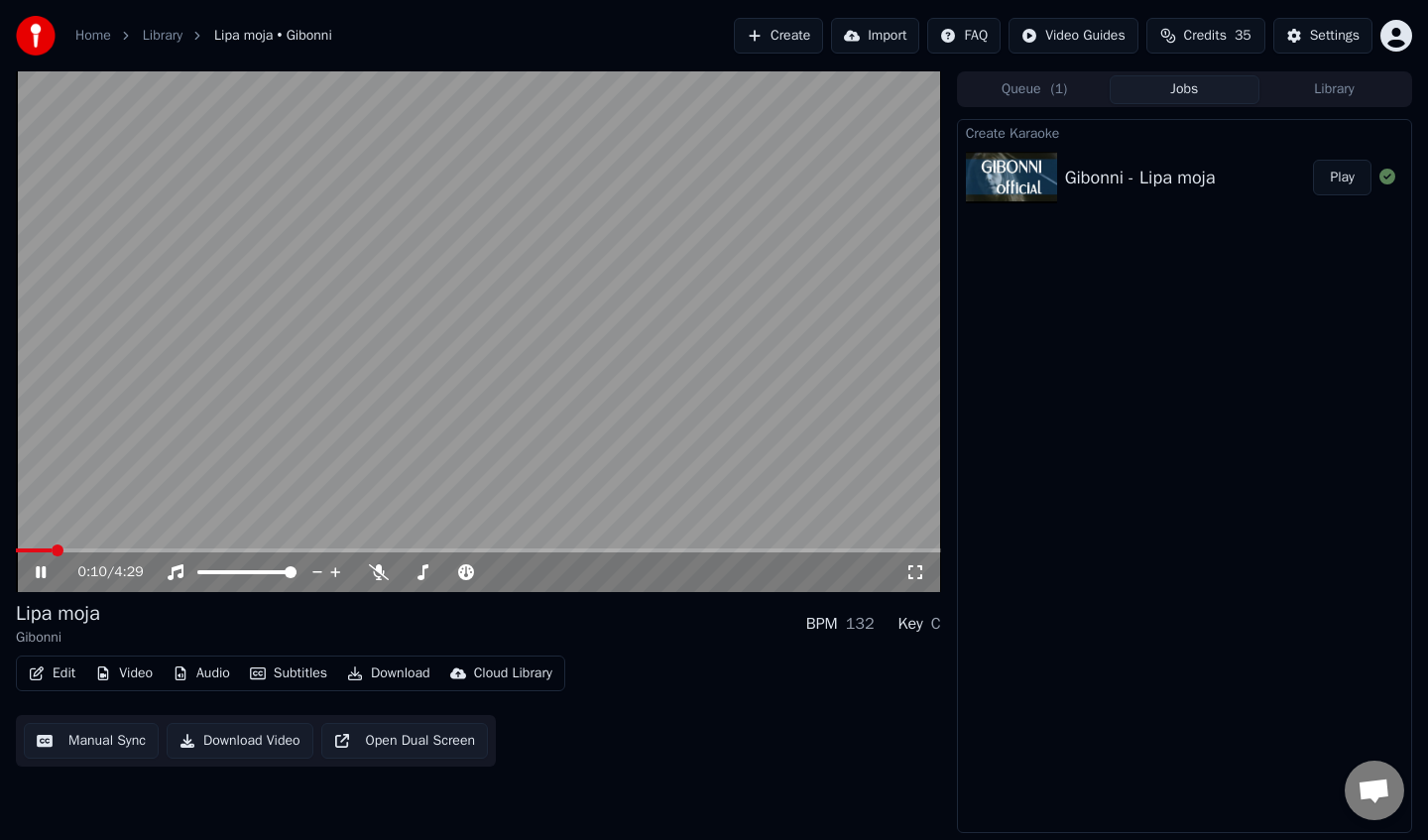 click at bounding box center (478, 331) 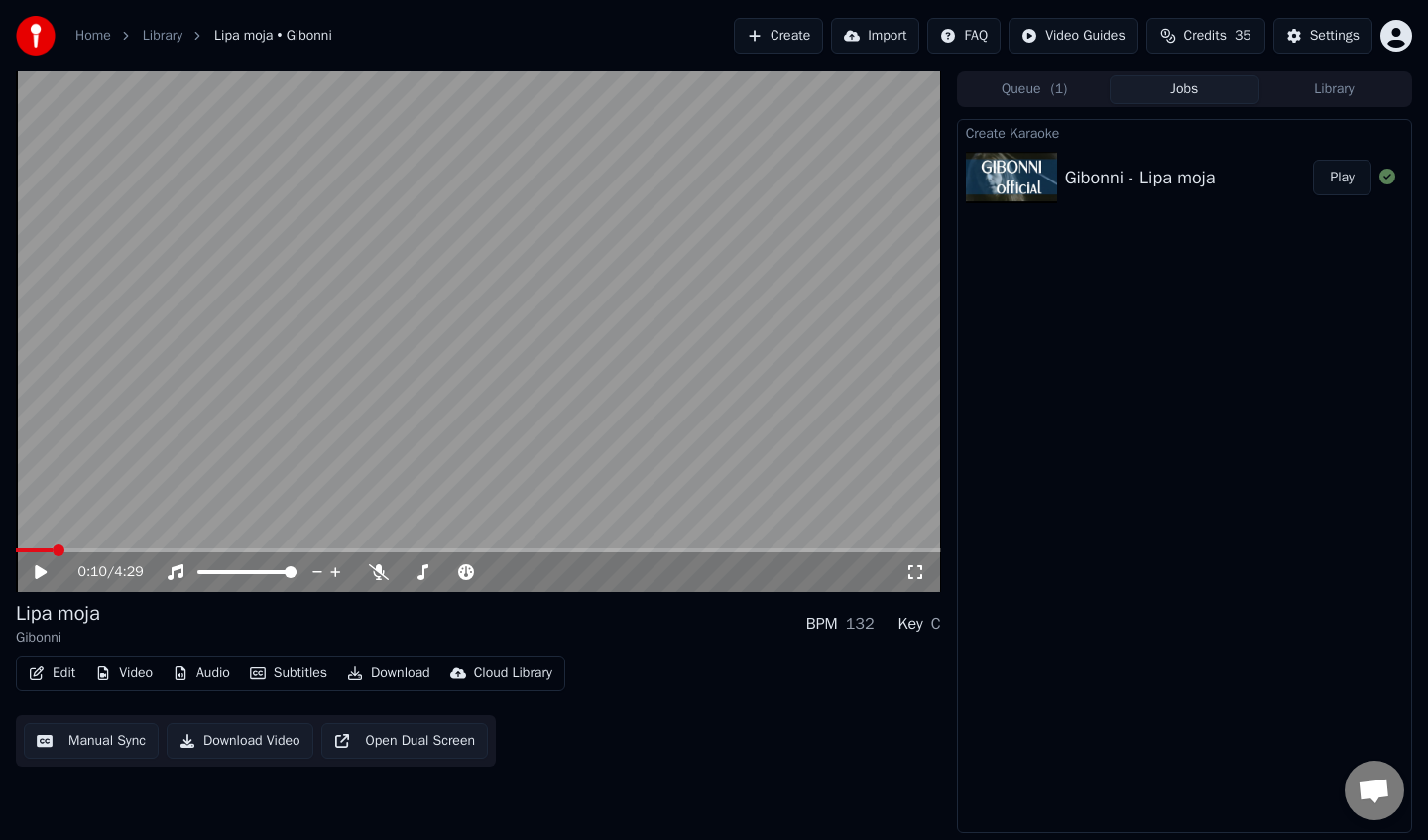 click at bounding box center [478, 331] 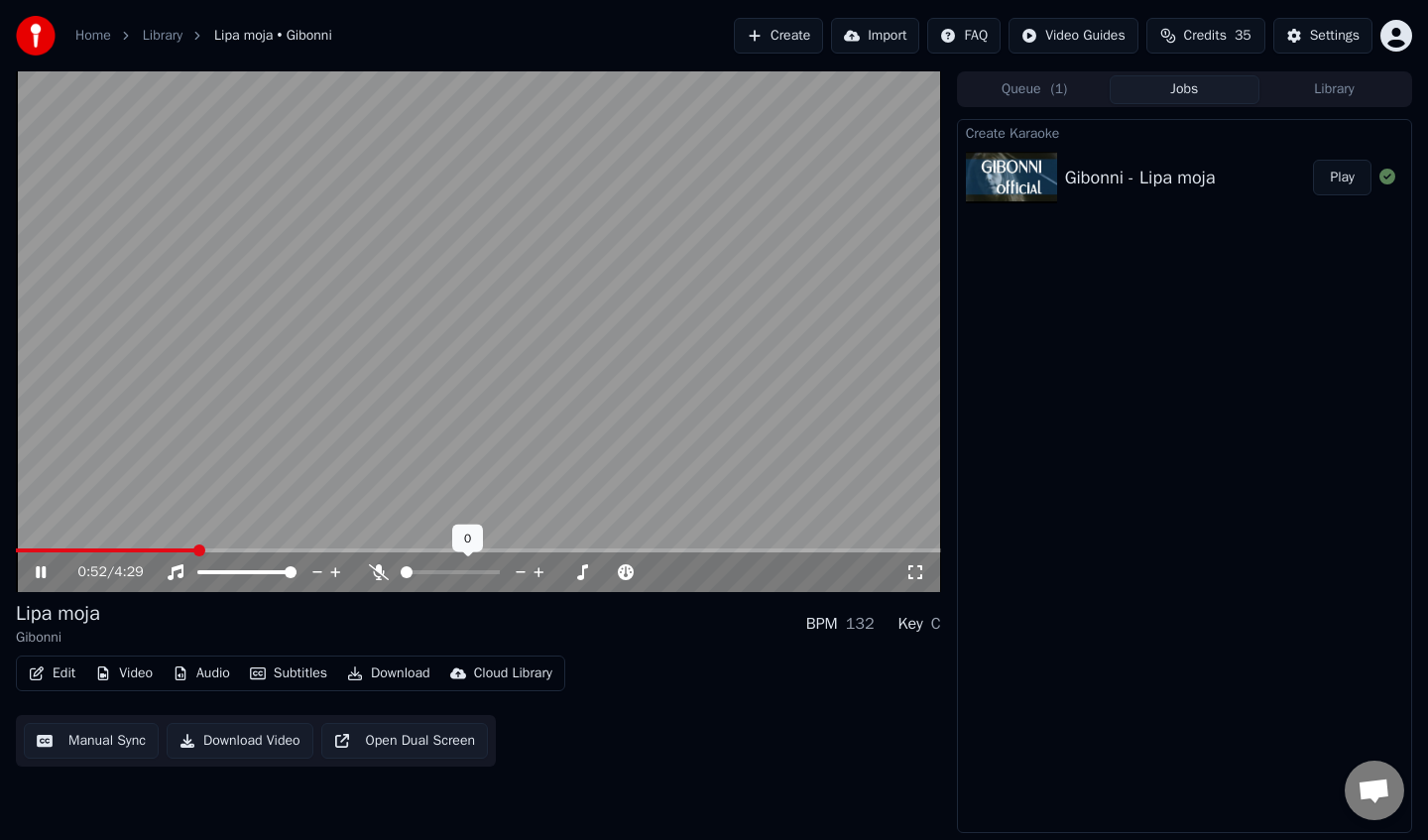 click at bounding box center (468, 572) 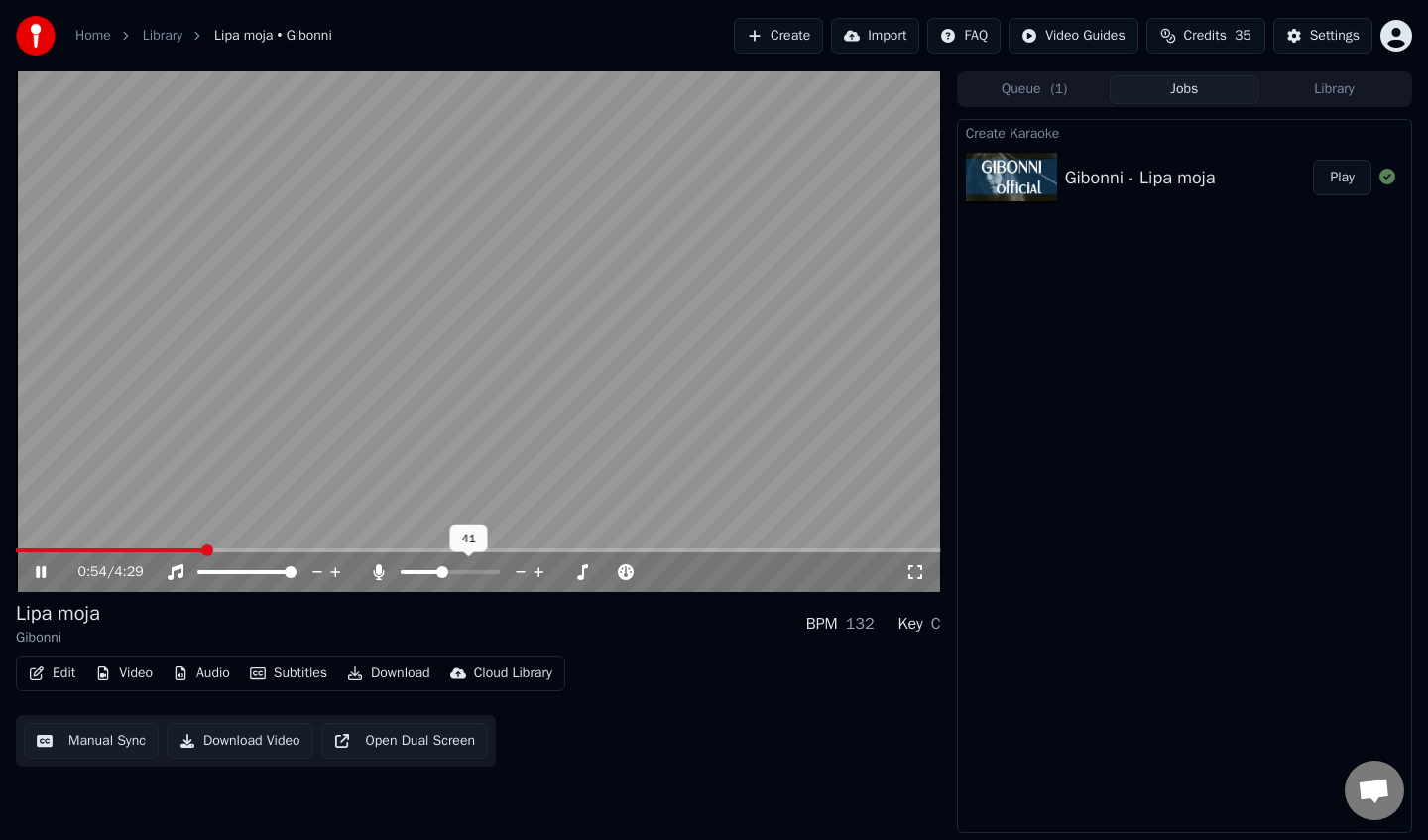 click at bounding box center [442, 572] 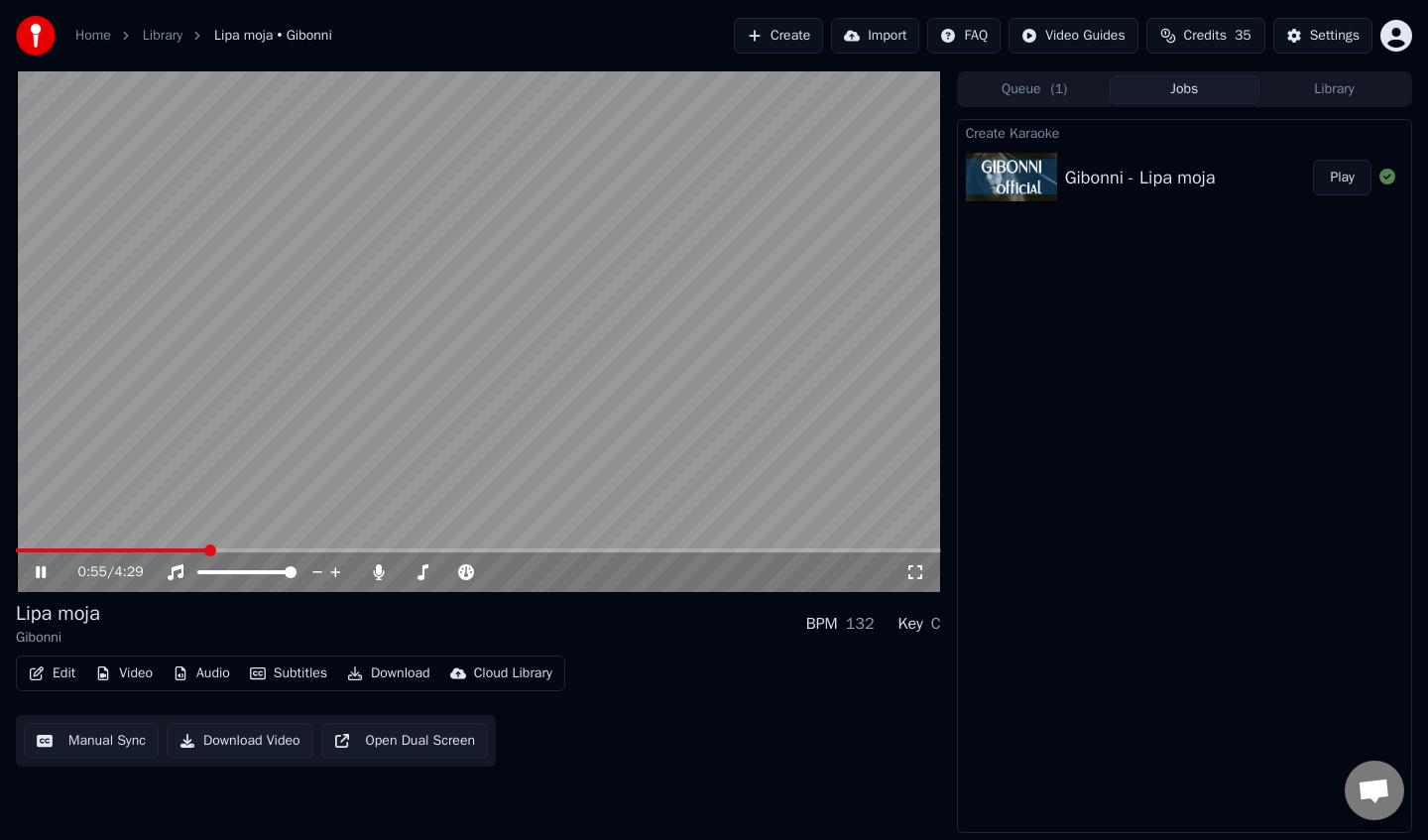 click on "Edit" at bounding box center (52, 673) 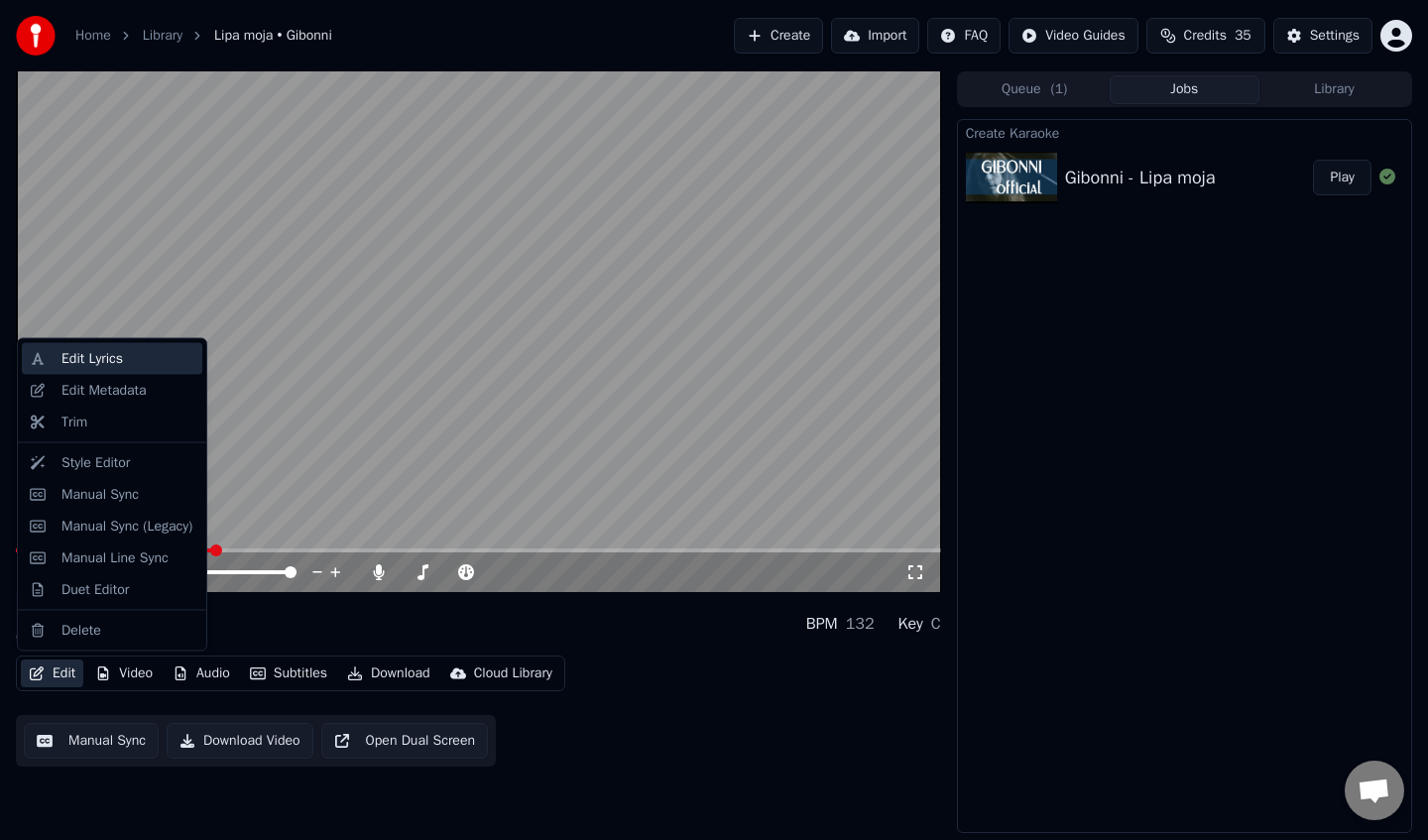 click on "Edit Lyrics" at bounding box center [128, 359] 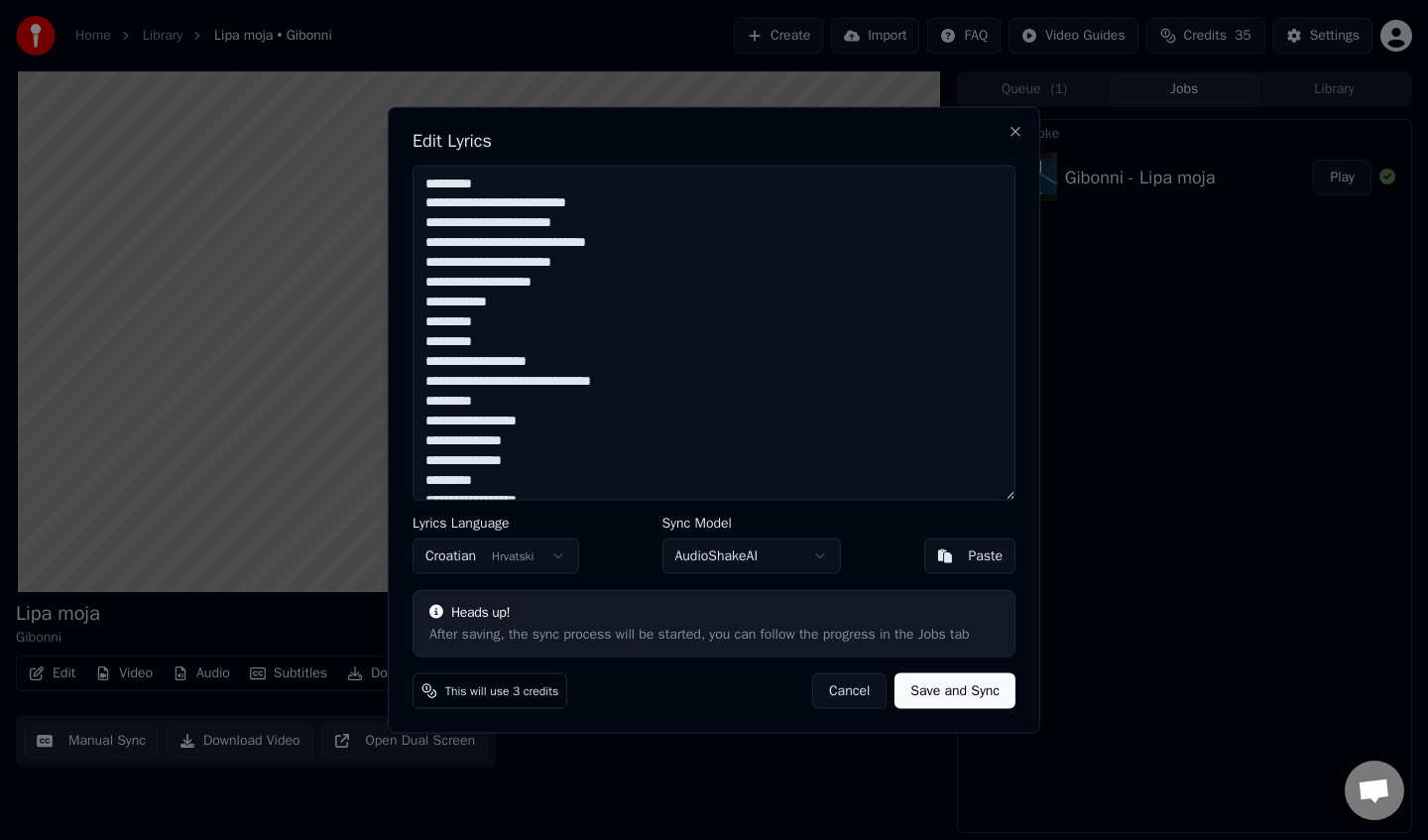 click on "**********" at bounding box center [714, 332] 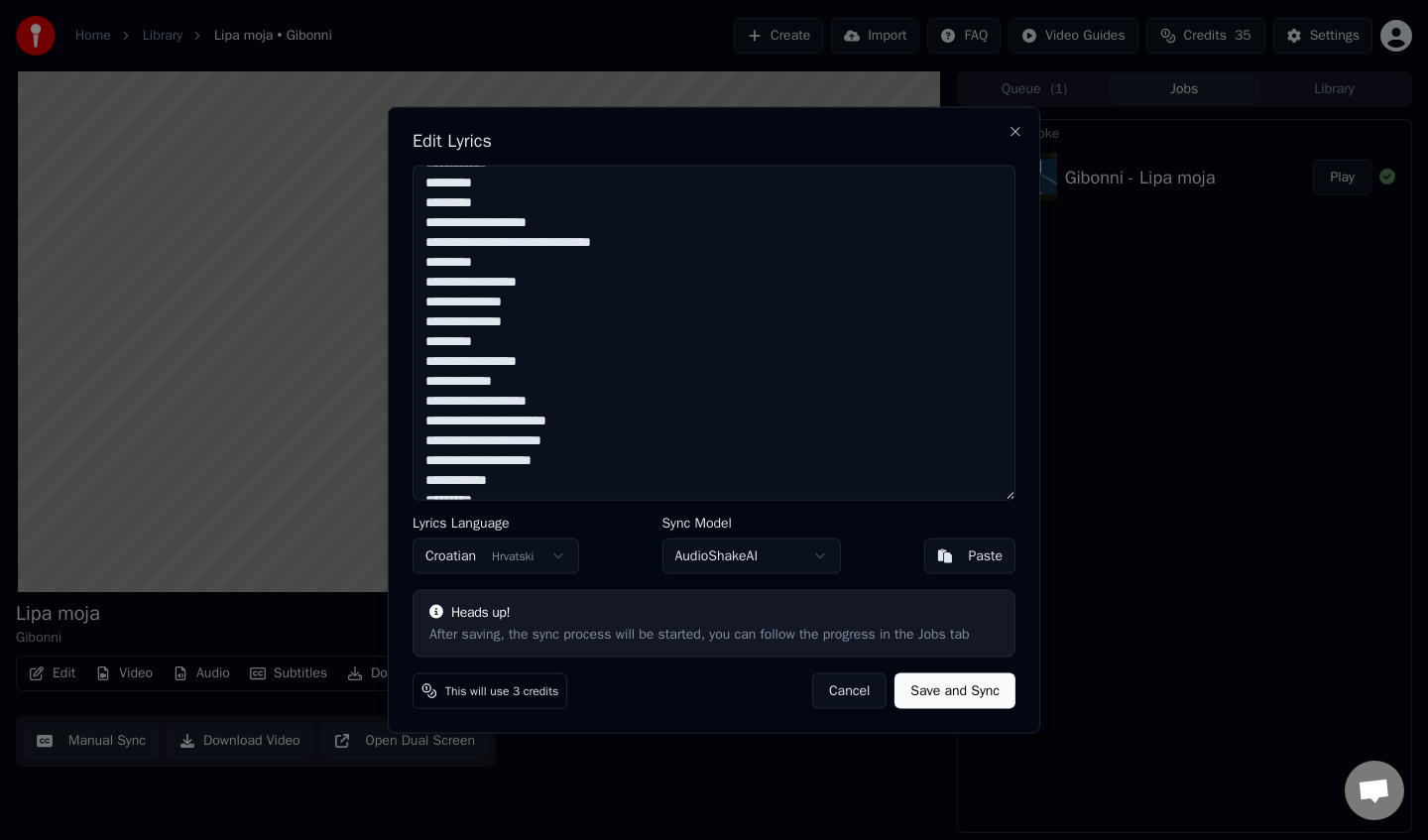 scroll, scrollTop: 141, scrollLeft: 0, axis: vertical 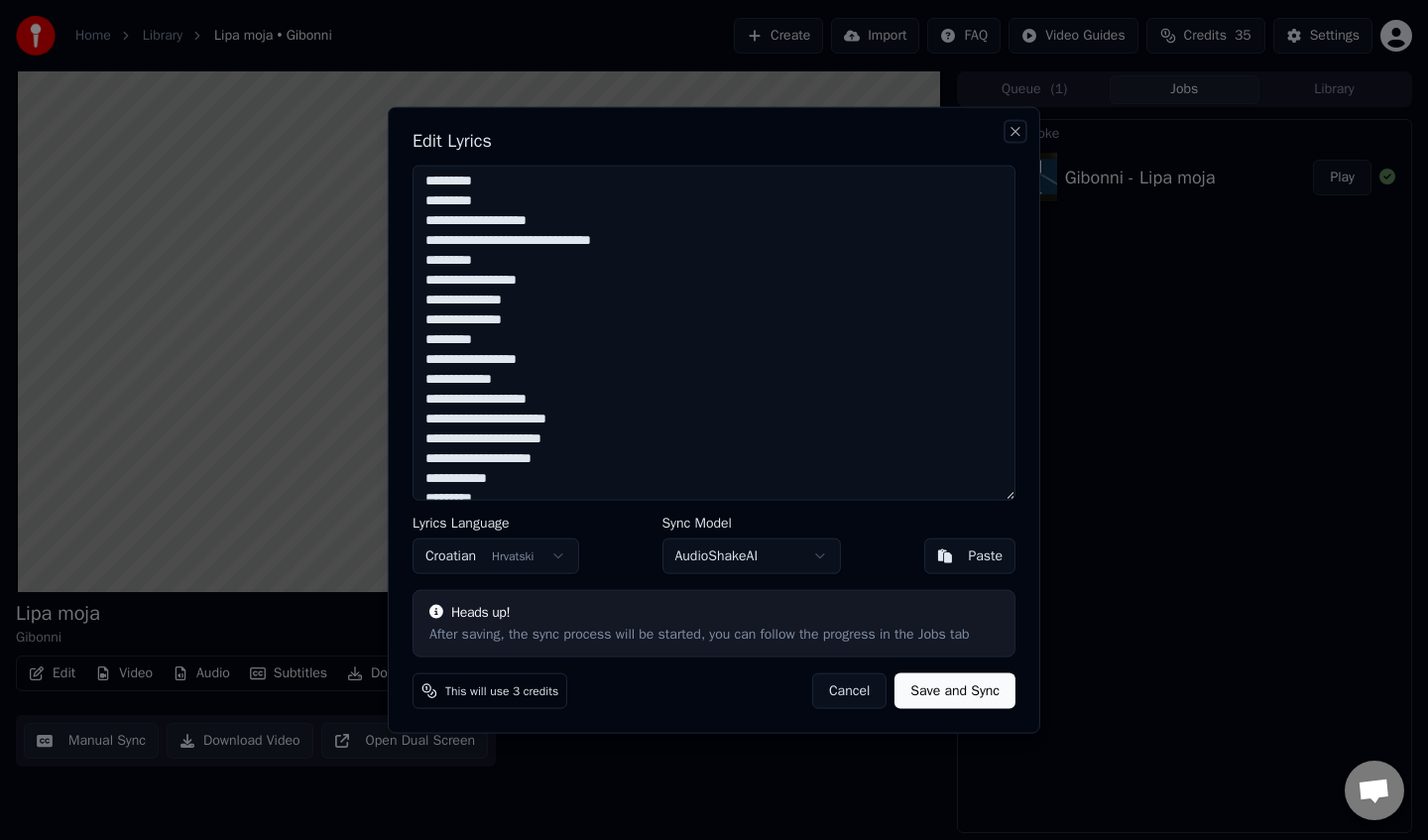 click on "Close" at bounding box center (1015, 131) 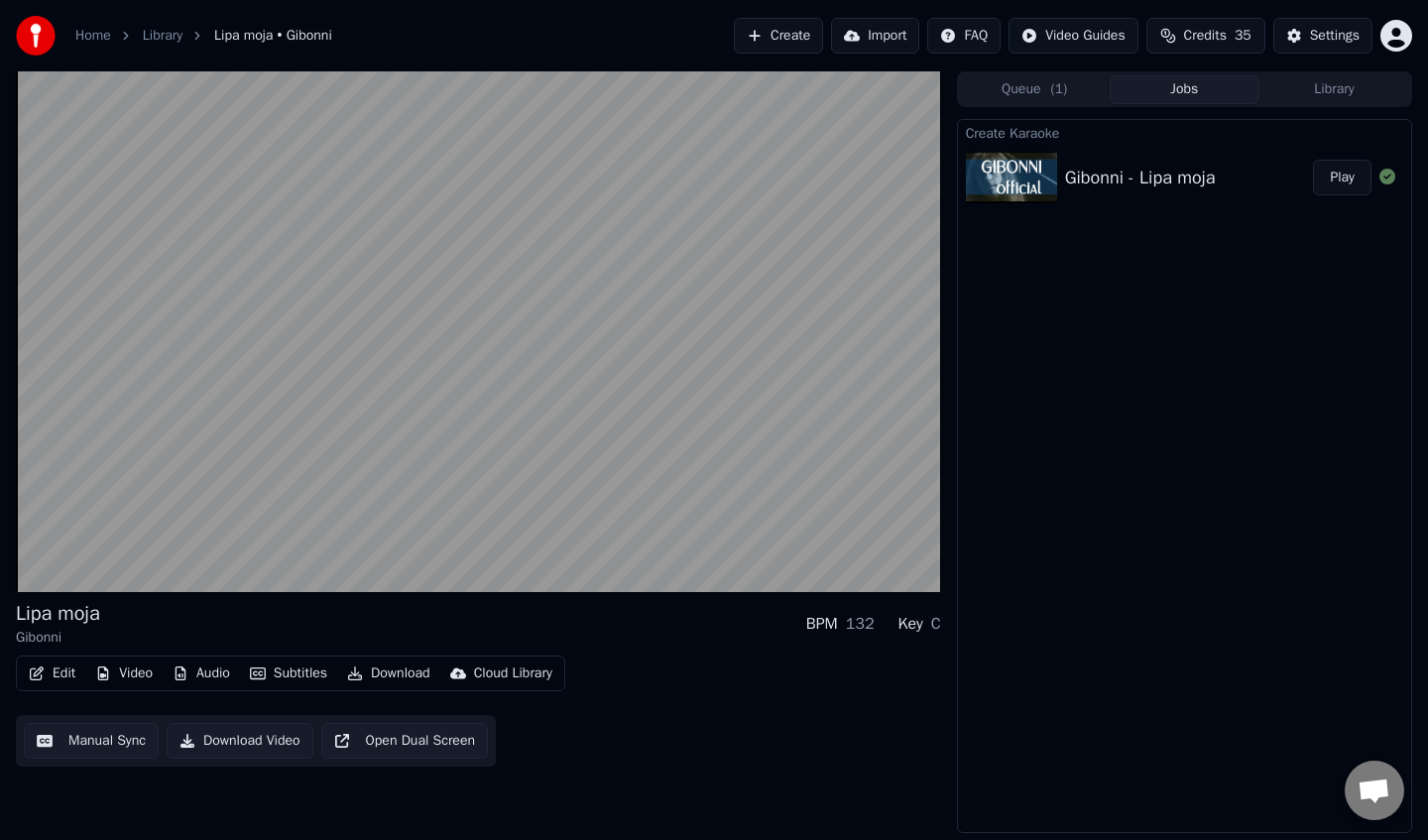 click on "Lipa moja Gibonni BPM 132 Key C Edit Video Audio Subtitles Download Cloud Library Manual Sync Download Video Open Dual Screen Queue ( 1 ) Jobs Library Create Karaoke Gibonni - Lipa moja Play" at bounding box center (714, 452) 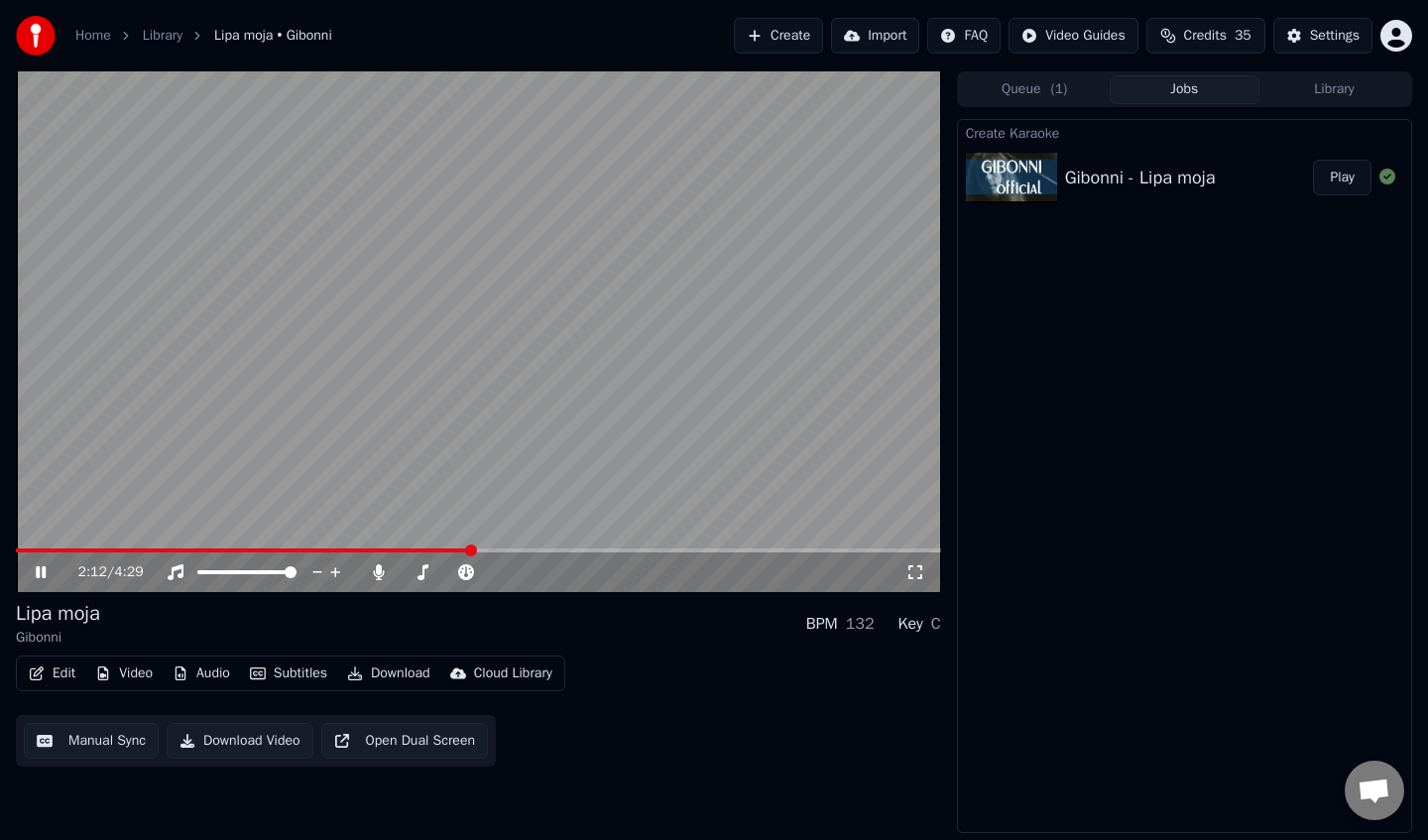 click at bounding box center (478, 331) 